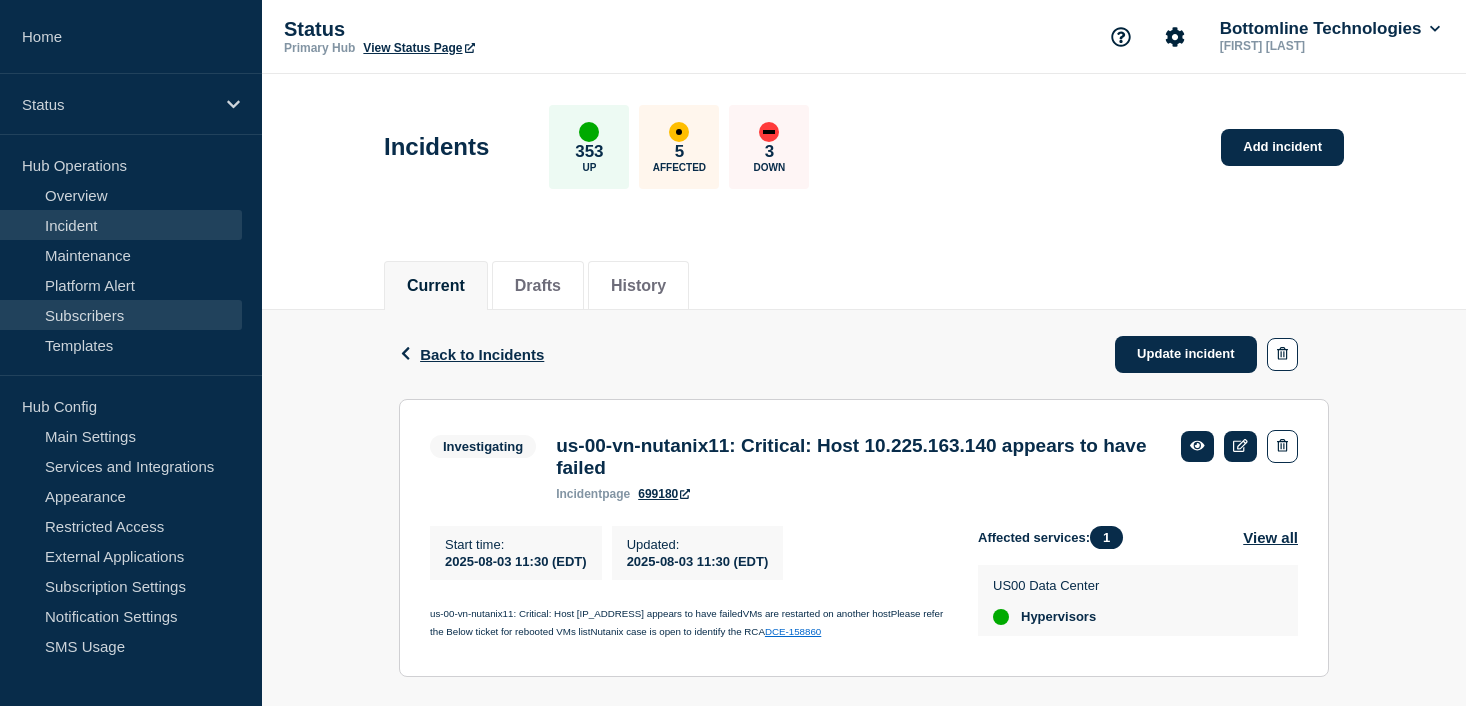 scroll, scrollTop: 0, scrollLeft: 0, axis: both 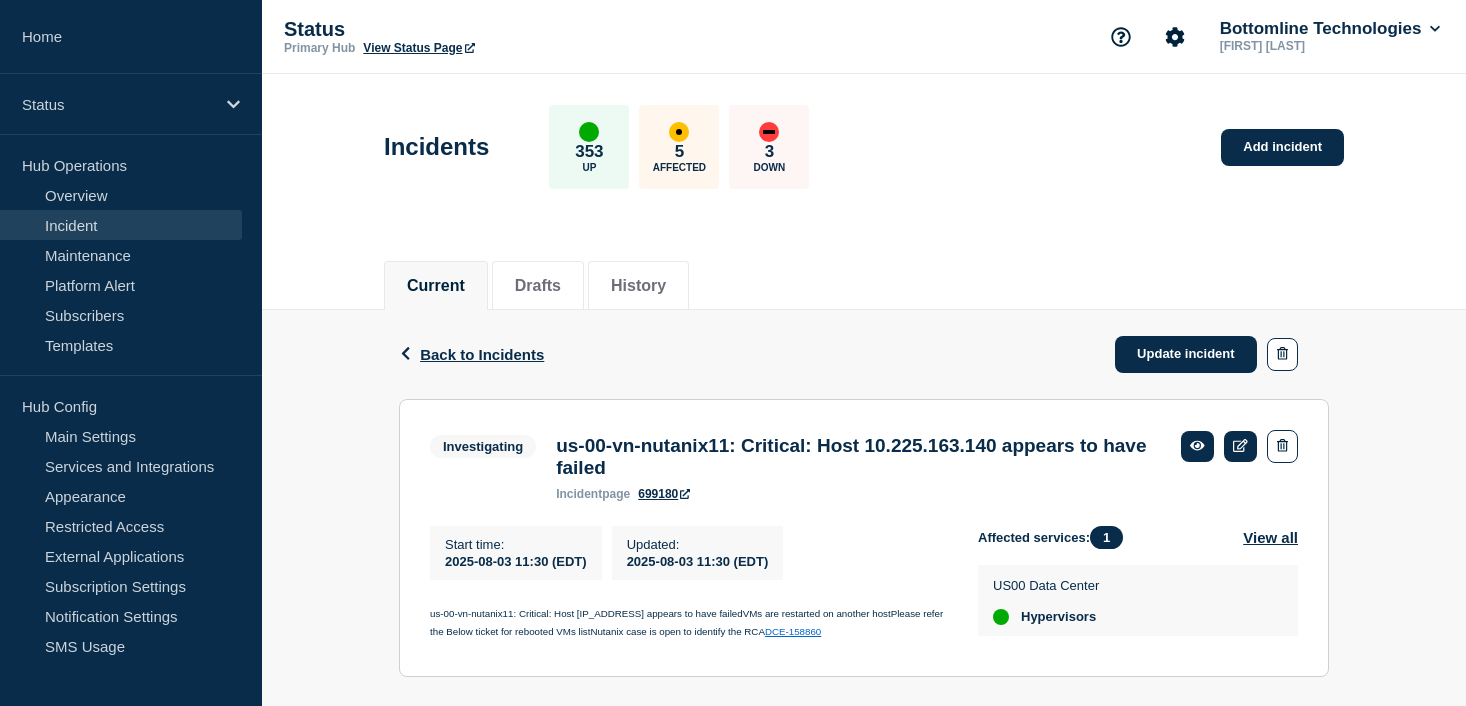 click on "Incident" at bounding box center [121, 225] 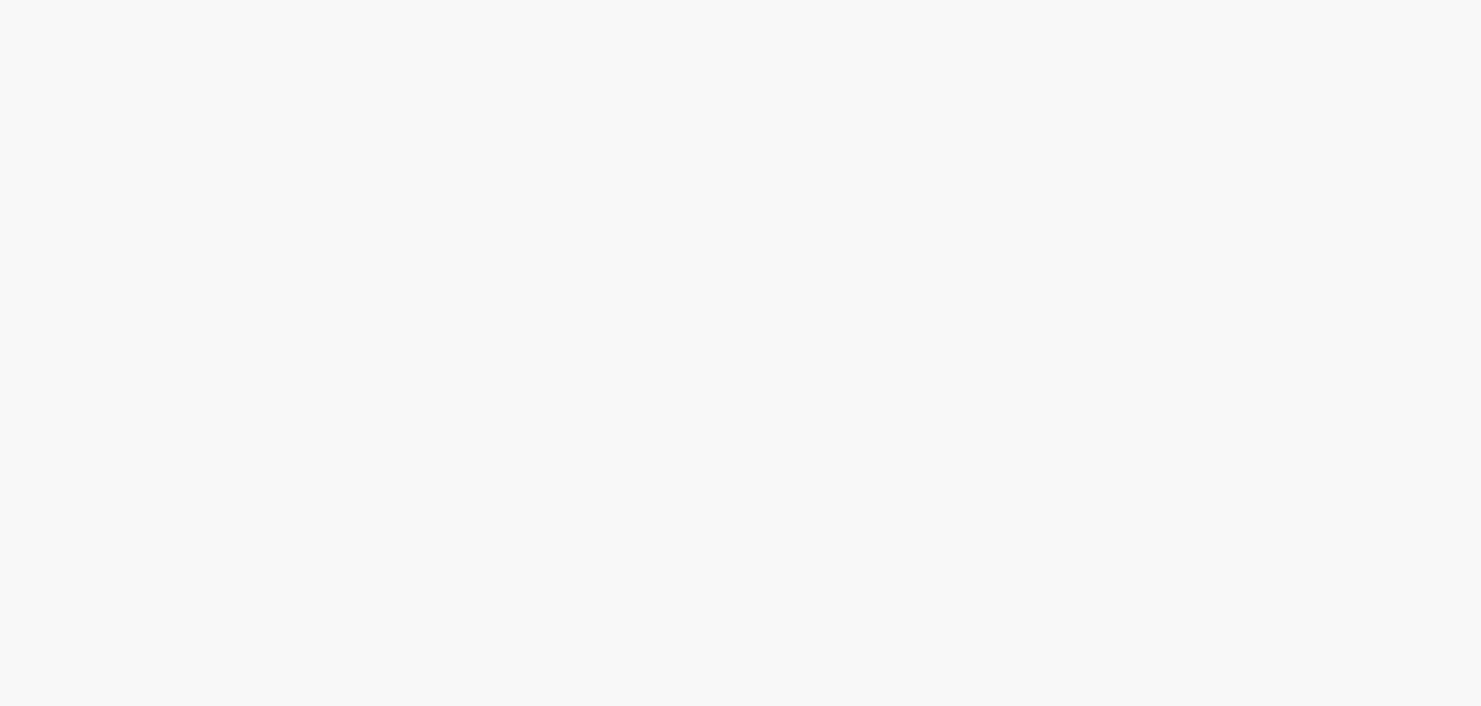 scroll, scrollTop: 0, scrollLeft: 0, axis: both 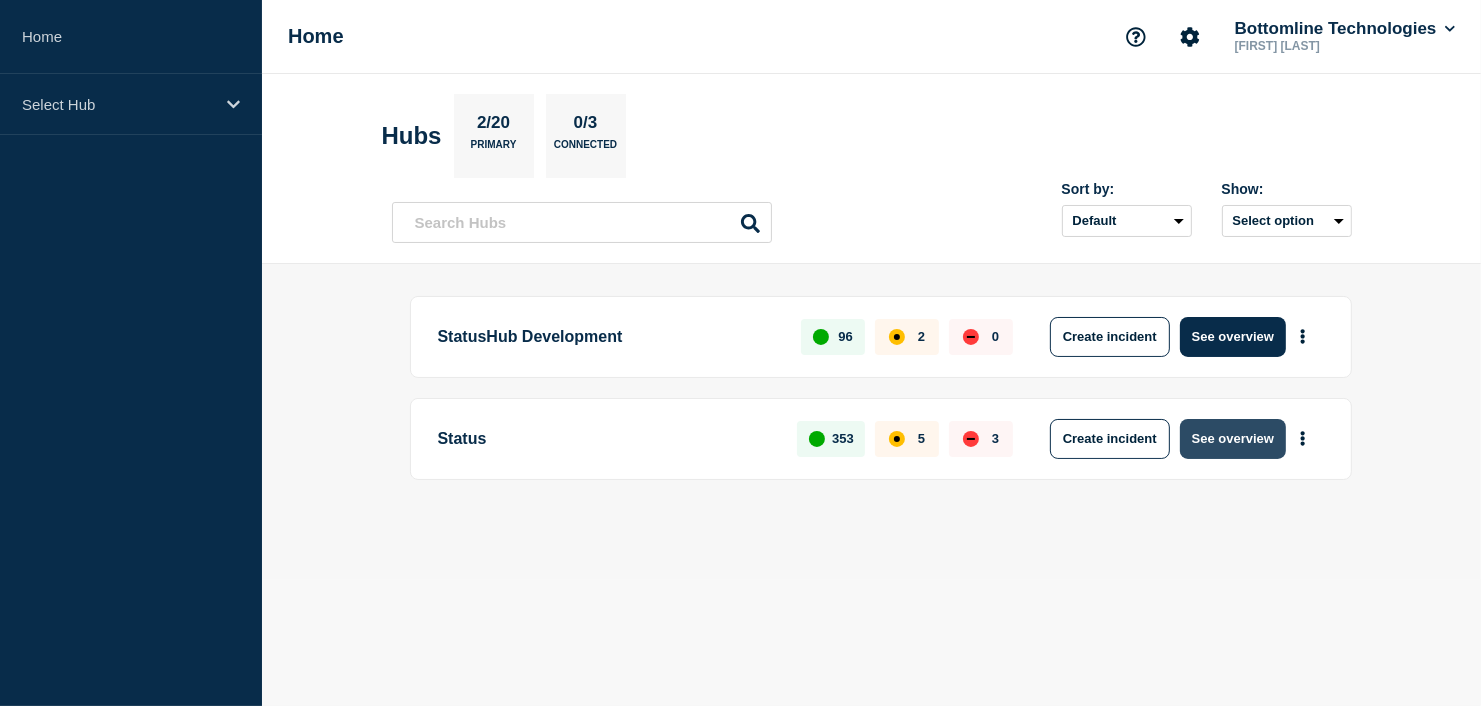 click on "See overview" at bounding box center (1233, 439) 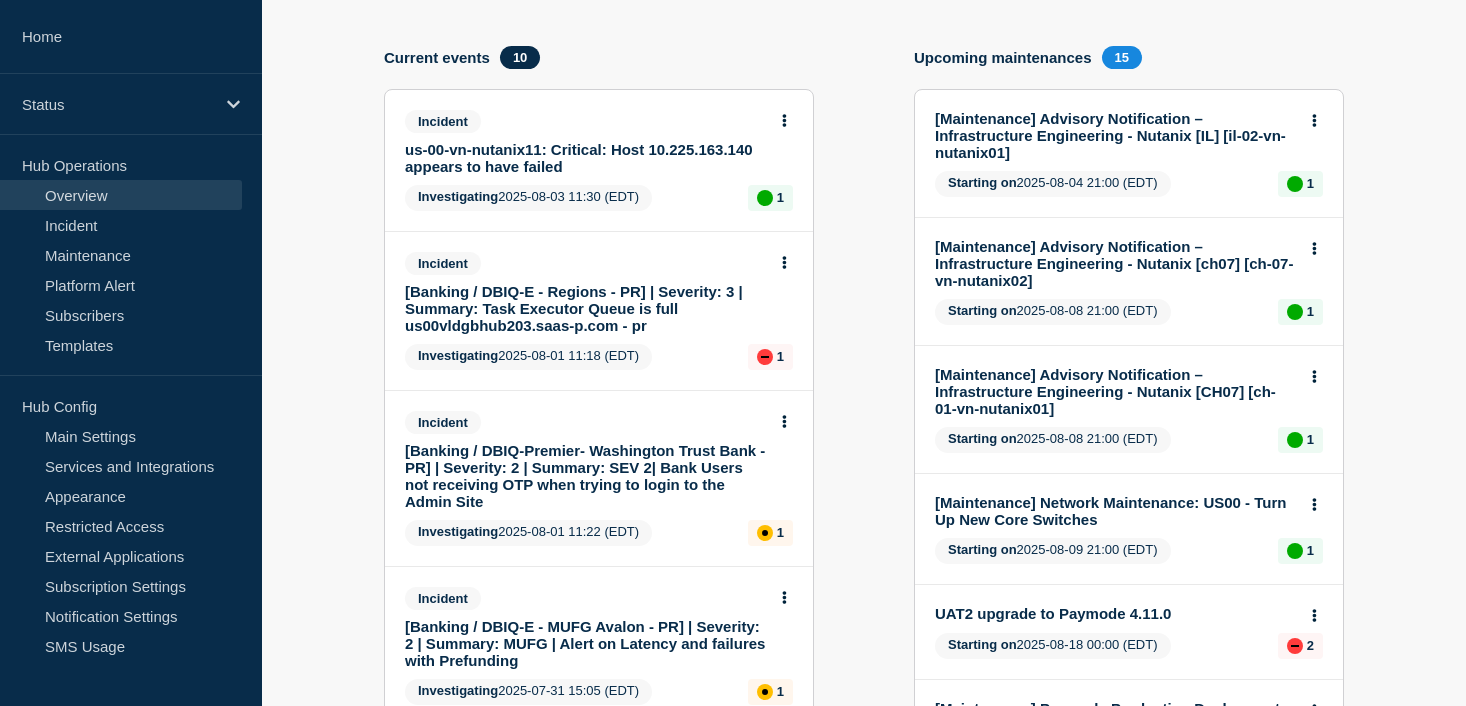 scroll, scrollTop: 300, scrollLeft: 0, axis: vertical 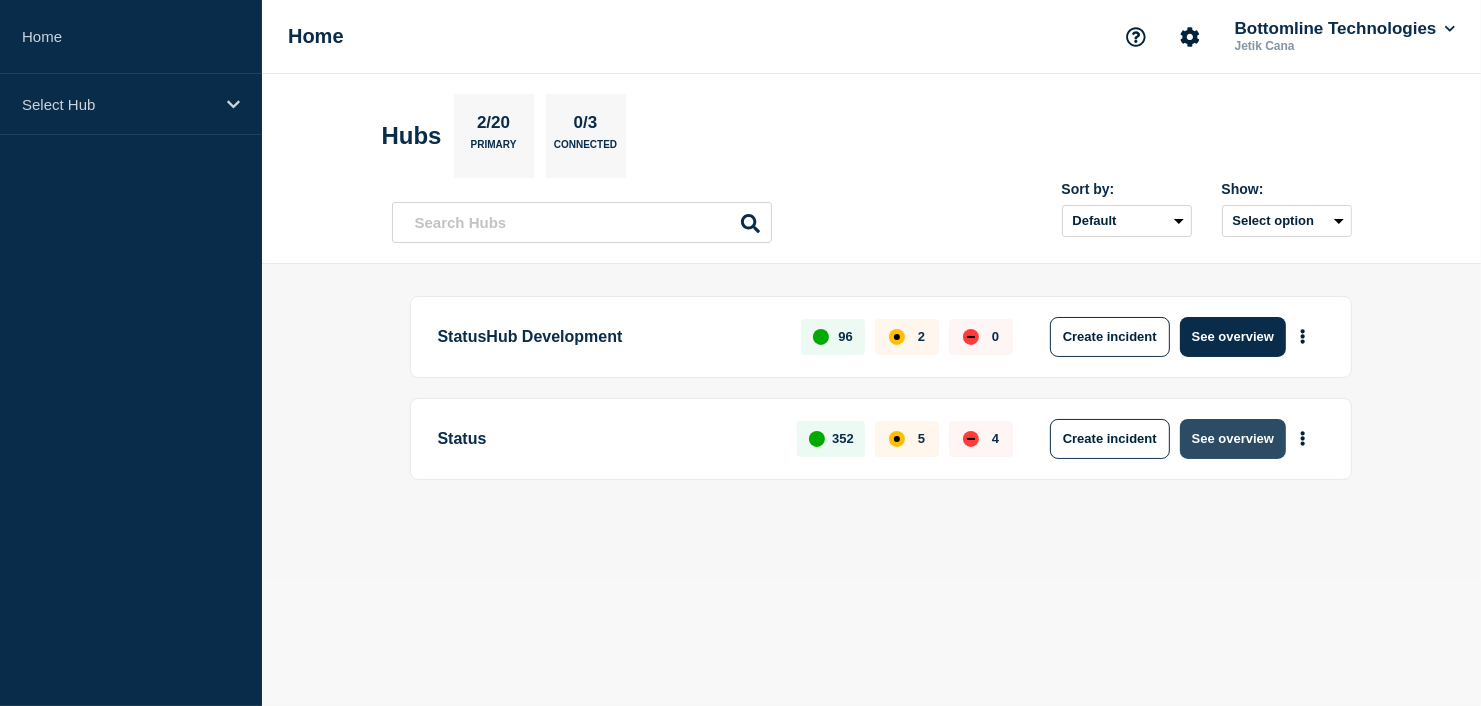 click on "See overview" at bounding box center (1233, 439) 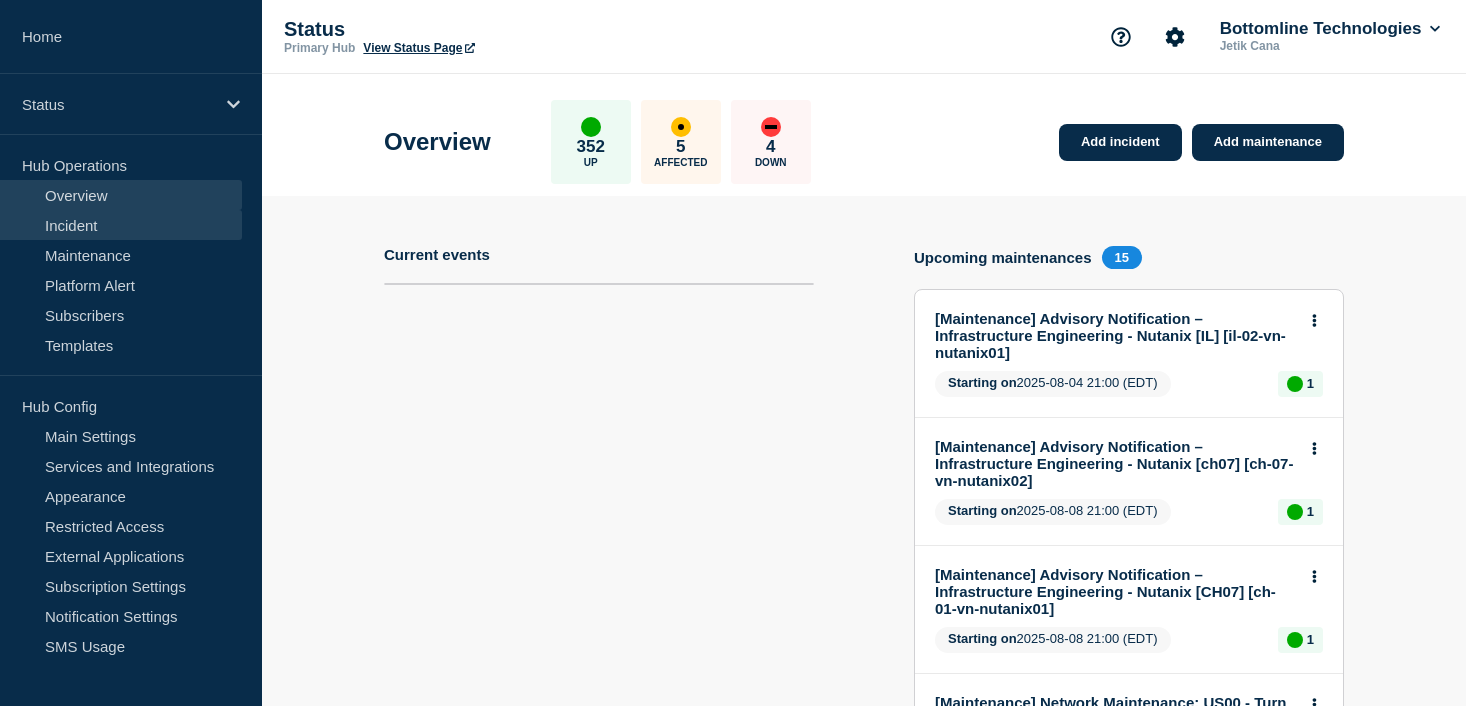 click on "Incident" at bounding box center (121, 225) 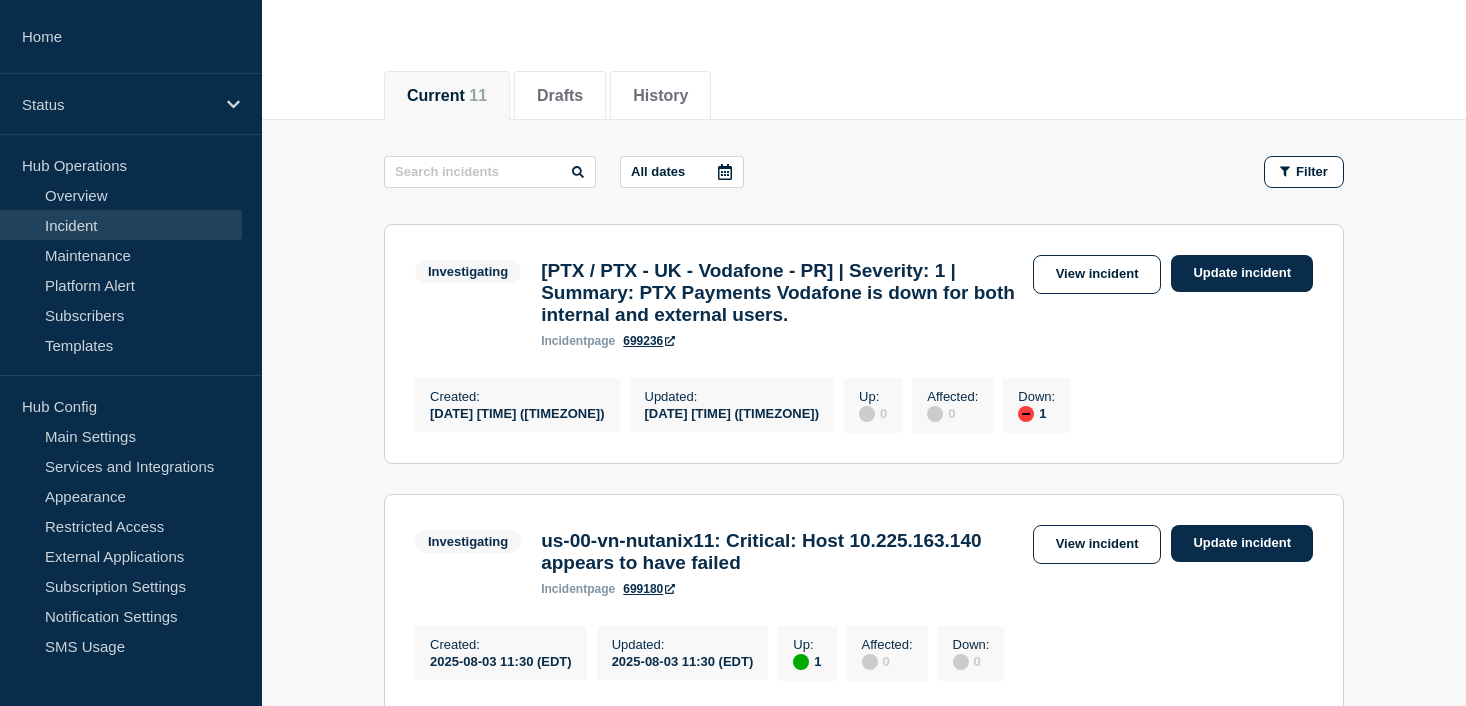 scroll, scrollTop: 200, scrollLeft: 0, axis: vertical 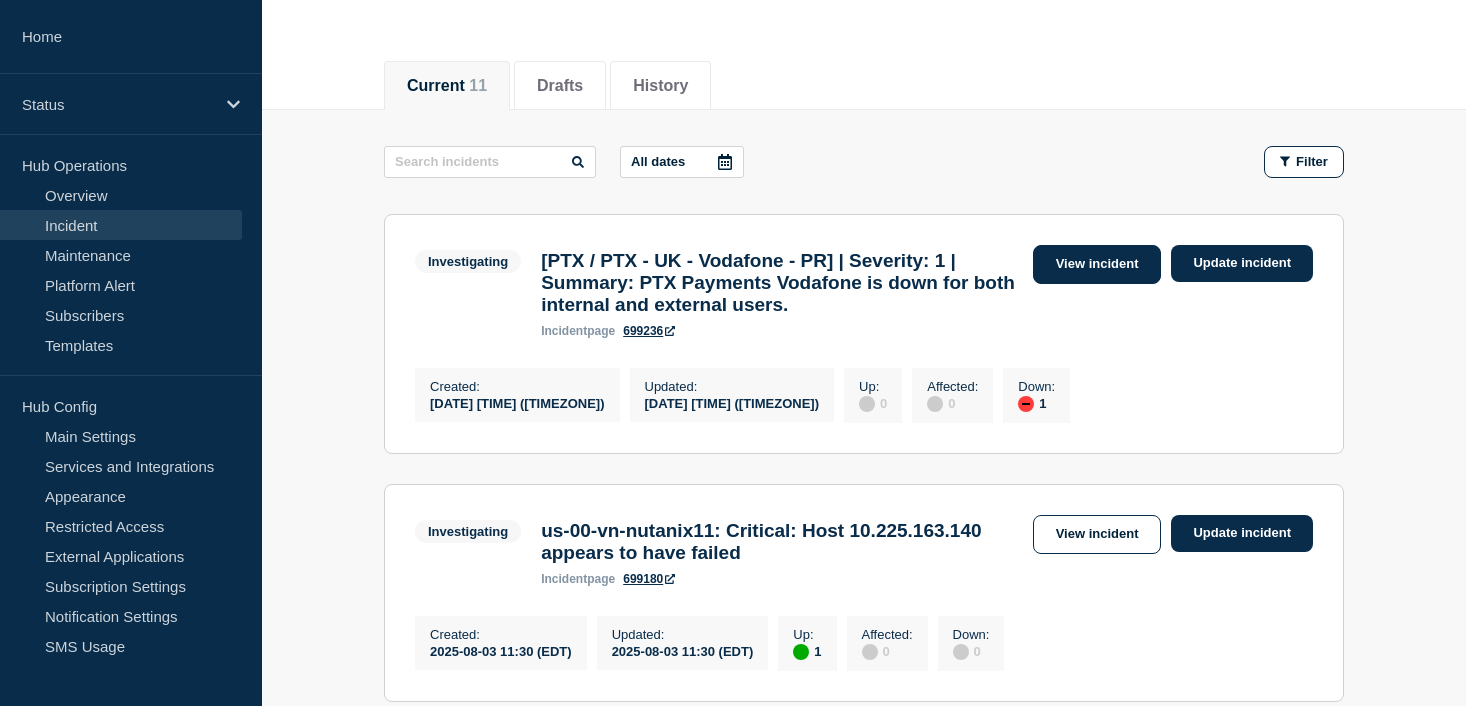 click on "View incident" at bounding box center (1097, 264) 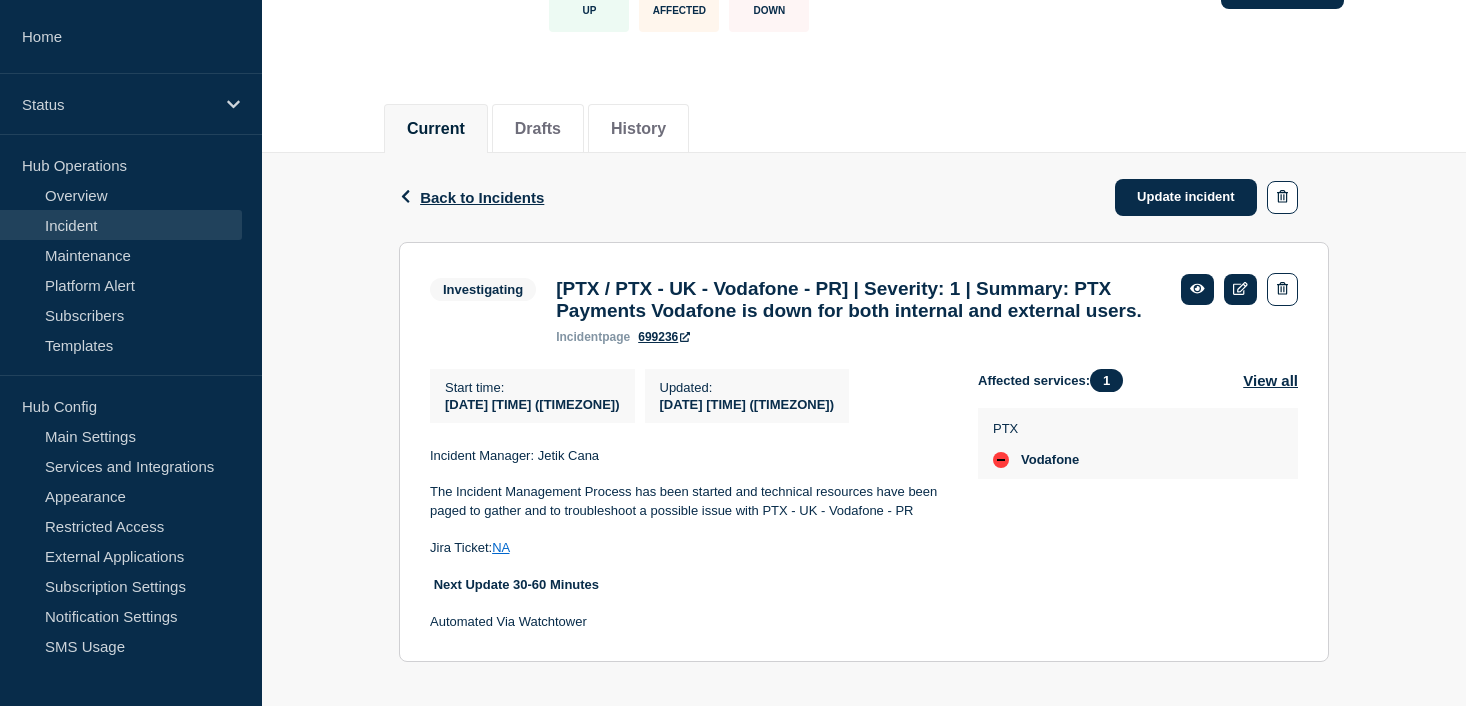 scroll, scrollTop: 200, scrollLeft: 0, axis: vertical 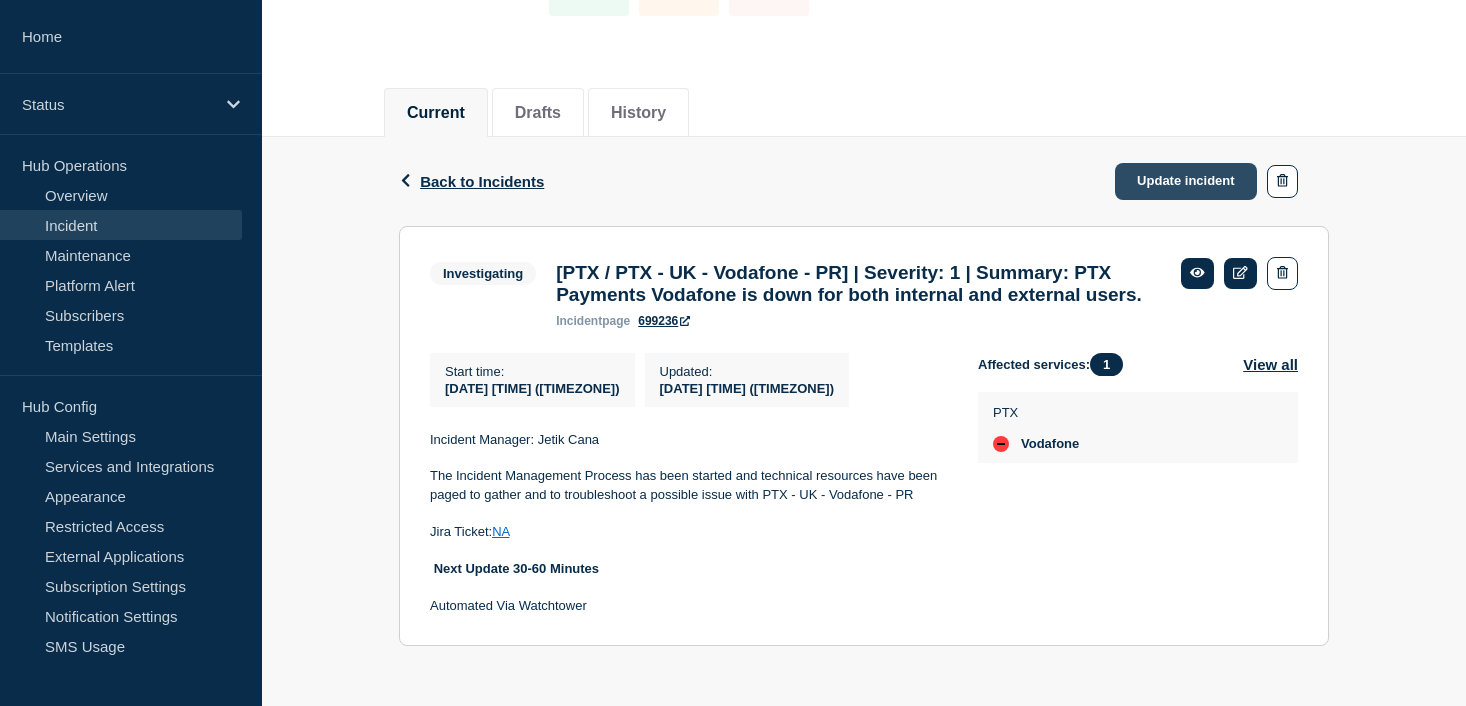 click on "Update incident" 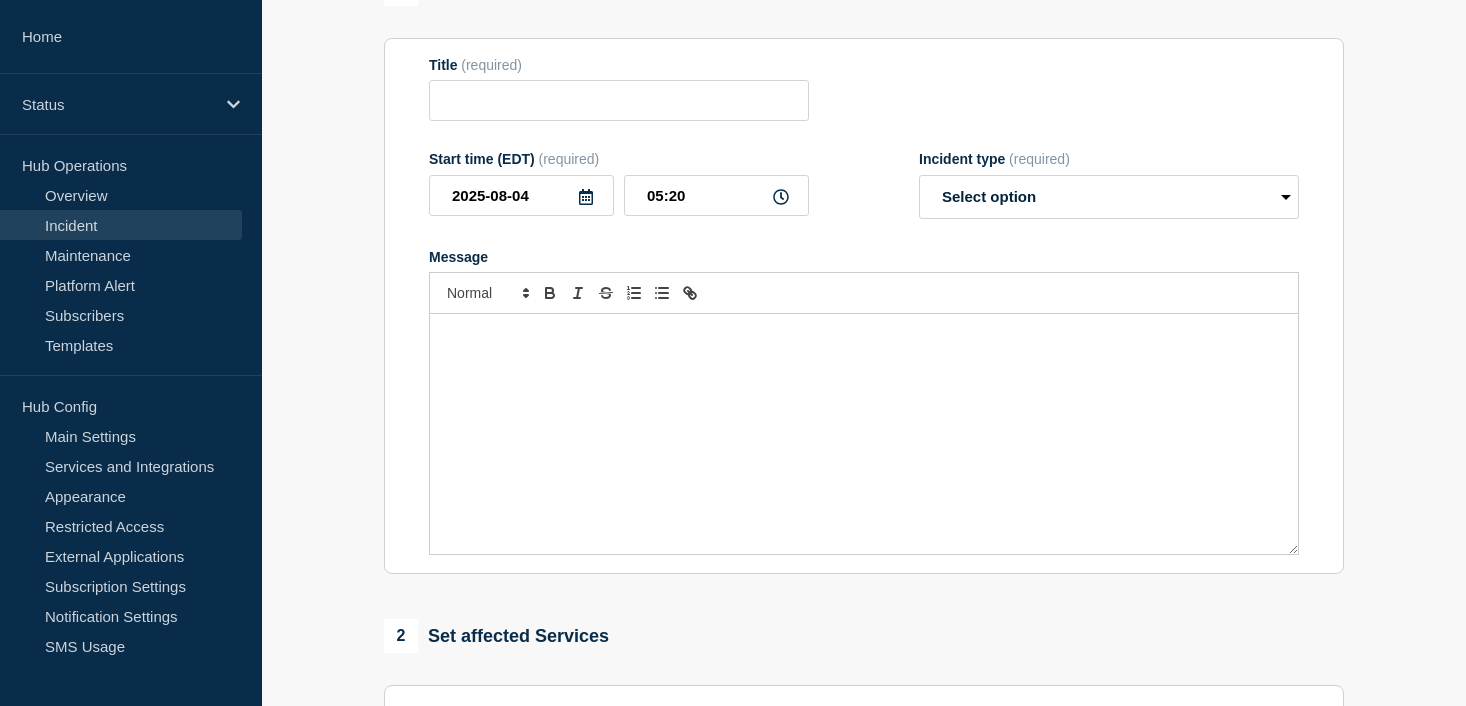 type on "[PTX / PTX - UK - Vodafone - PR] | Severity: 1 | Summary: PTX Payments Vodafone is down for both internal and external users." 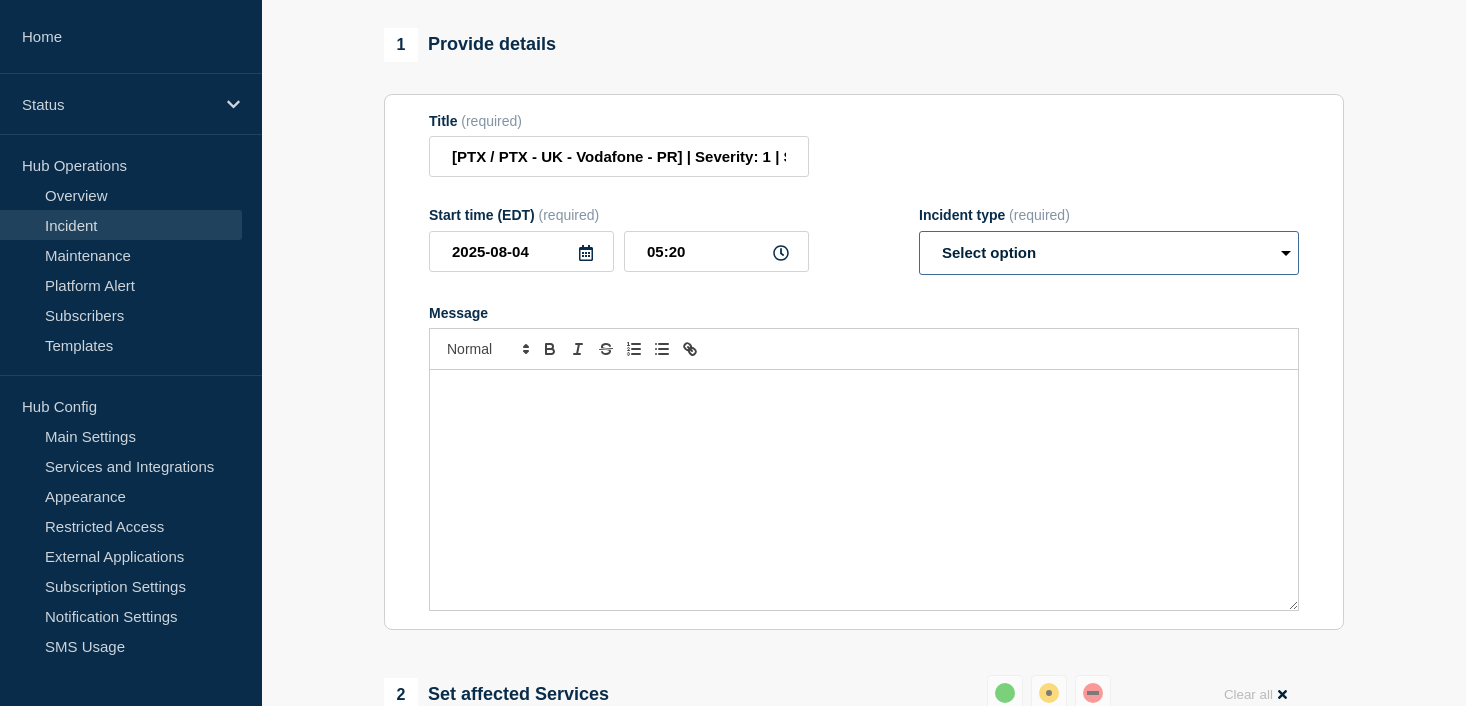 click on "Select option Investigating Identified Monitoring Resolved" at bounding box center [1109, 253] 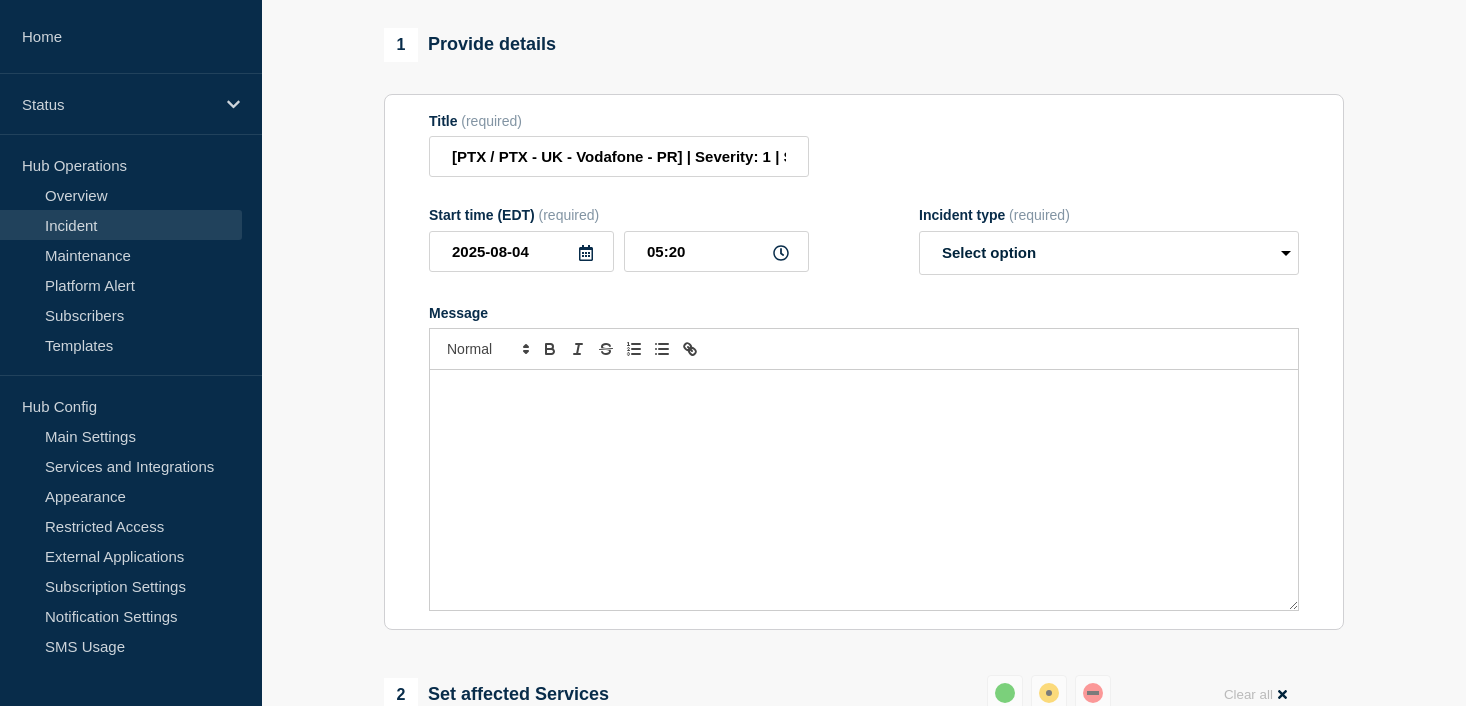 click on "Title  (required) [PTX / PTX - UK - Vodafone - PR] | Severity: 1 | Summary: PTX Payments Vodafone is down for both internal and external users. Start time (EDT)  (required) [DATE] [TIME] Incident type  (required) Select option Investigating Identified Monitoring Resolved Message" 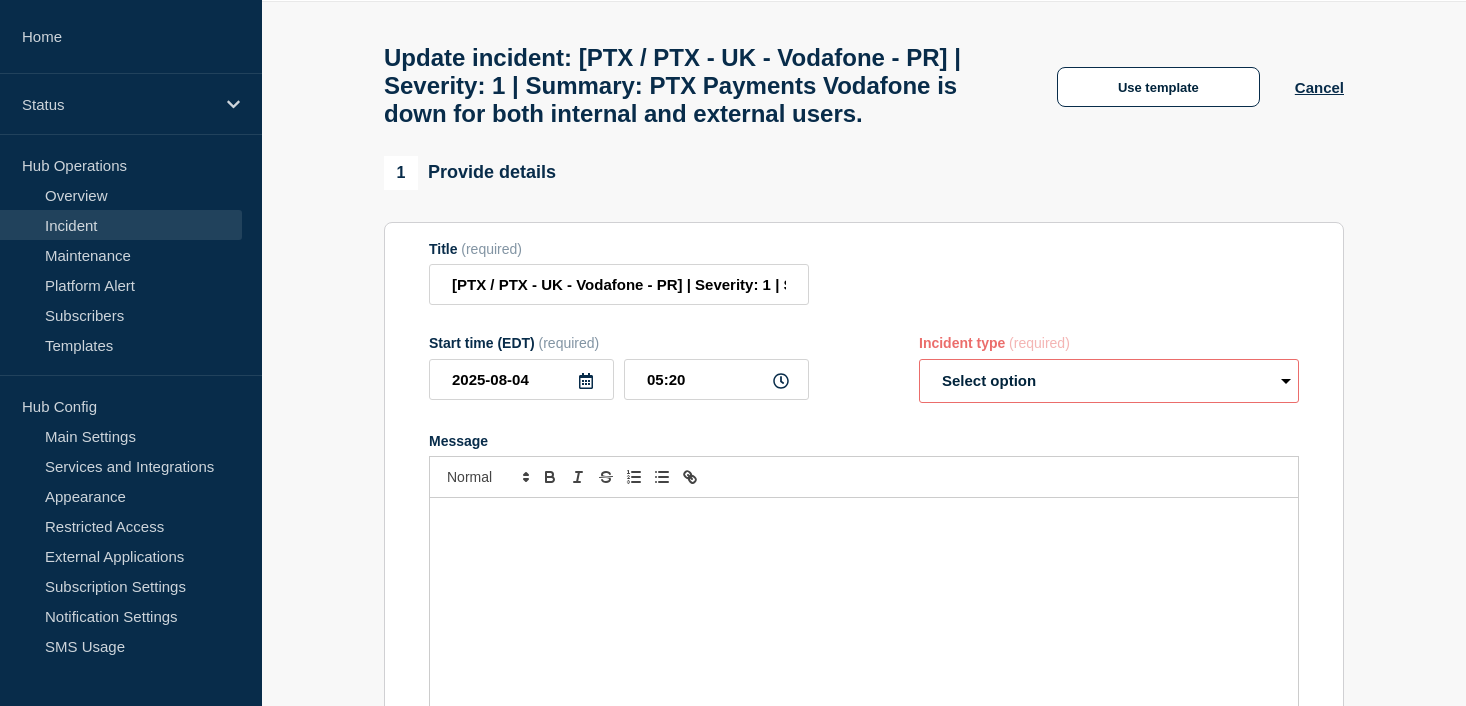 scroll, scrollTop: 0, scrollLeft: 0, axis: both 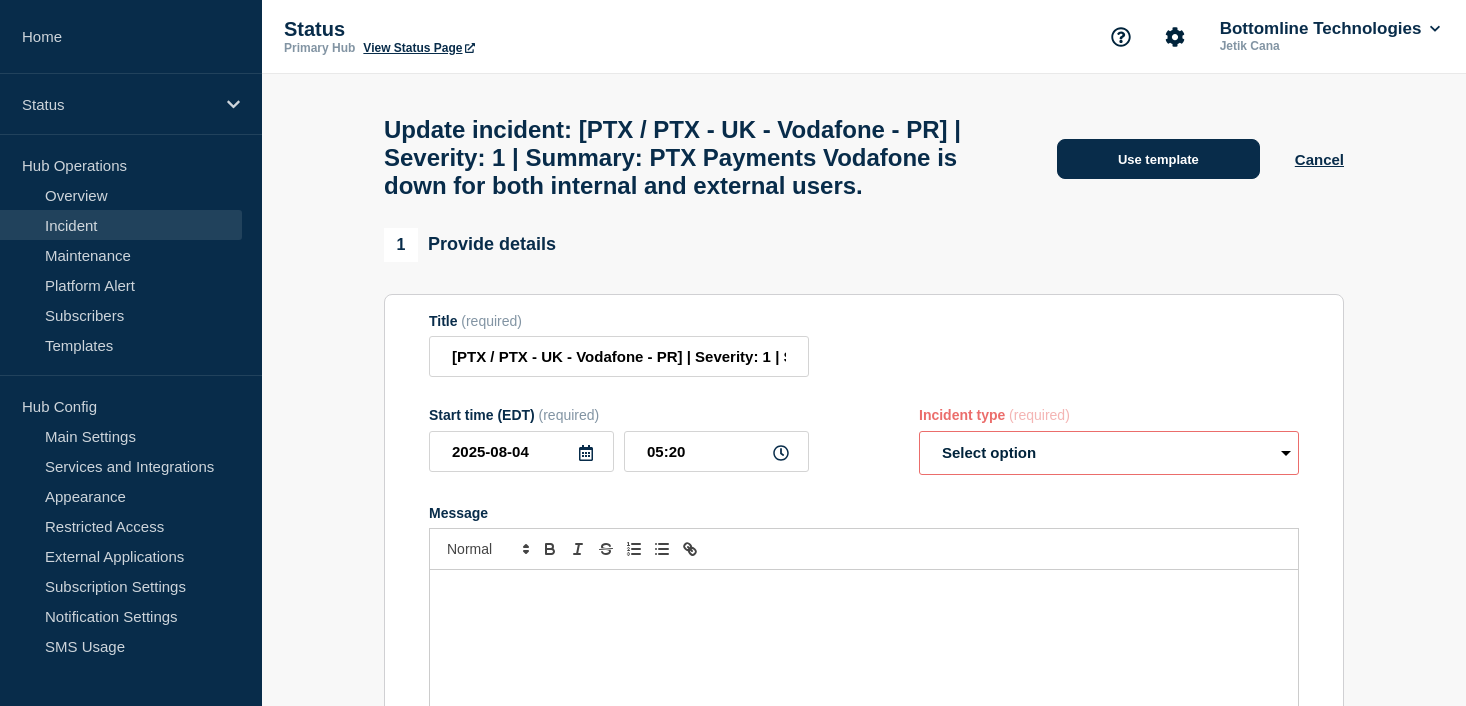 click on "Use template" at bounding box center [1158, 159] 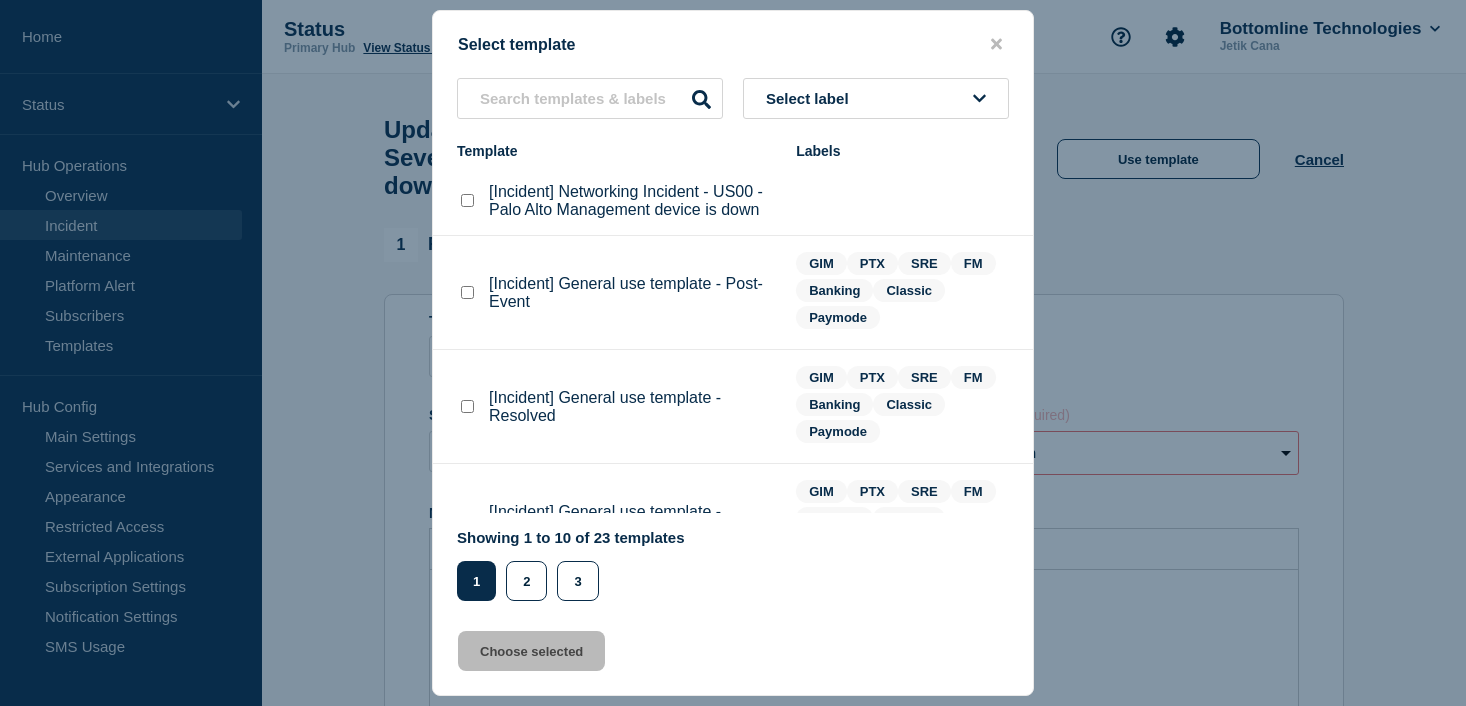 click at bounding box center [467, 406] 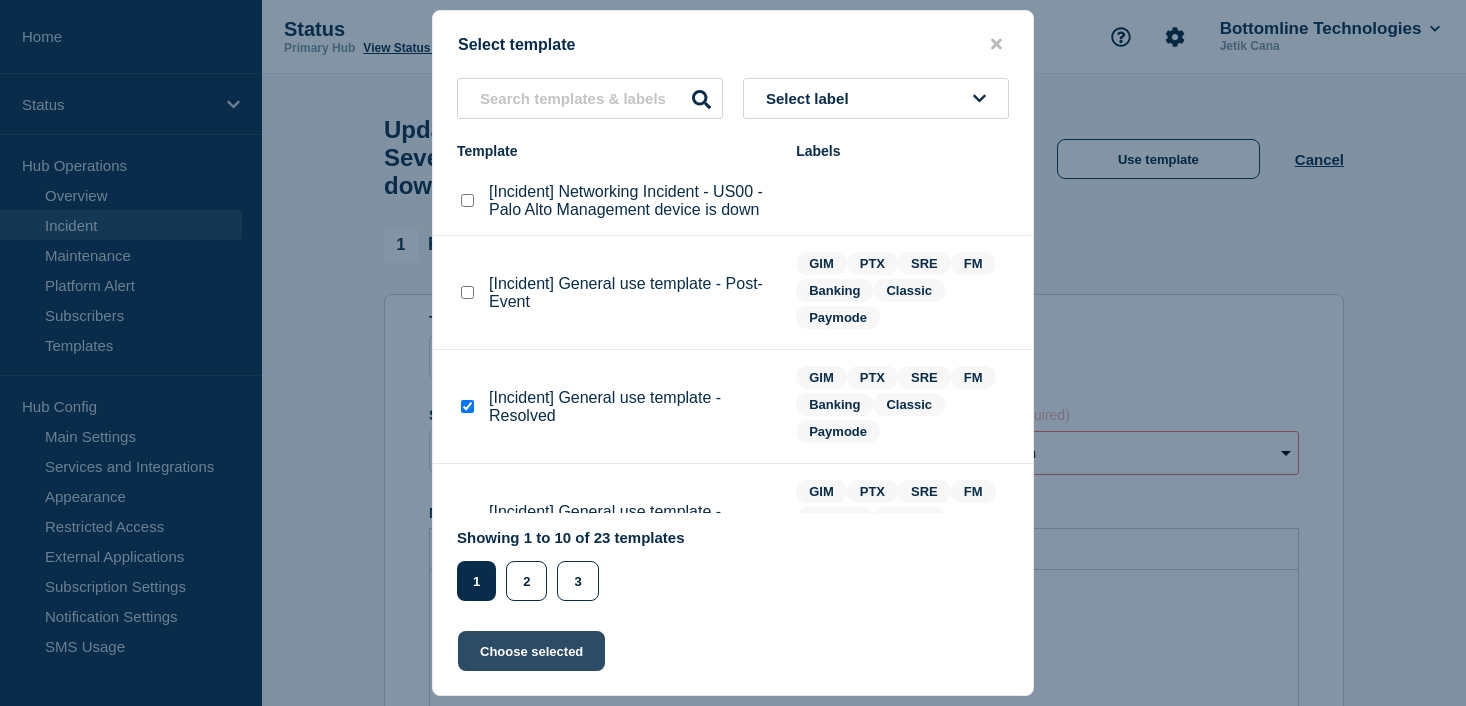 click on "Choose selected" 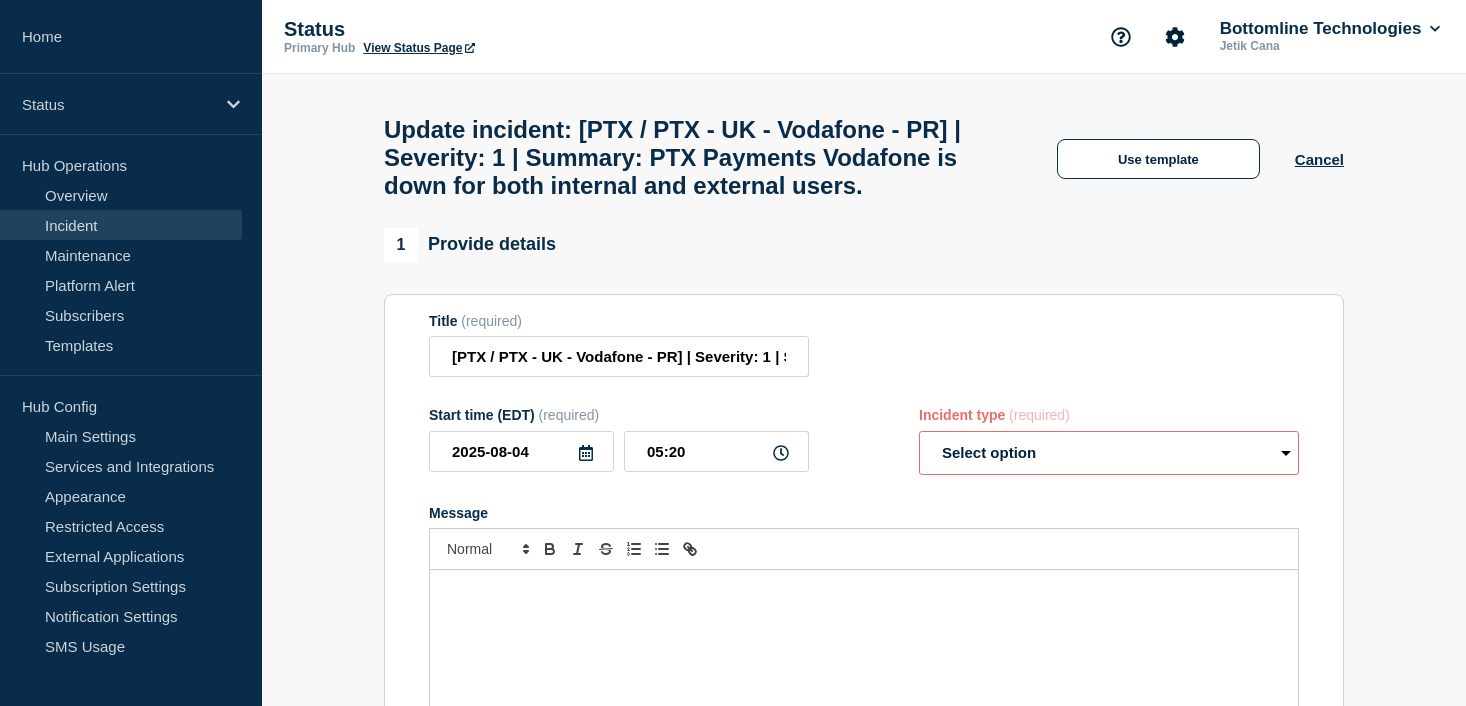 select on "resolved" 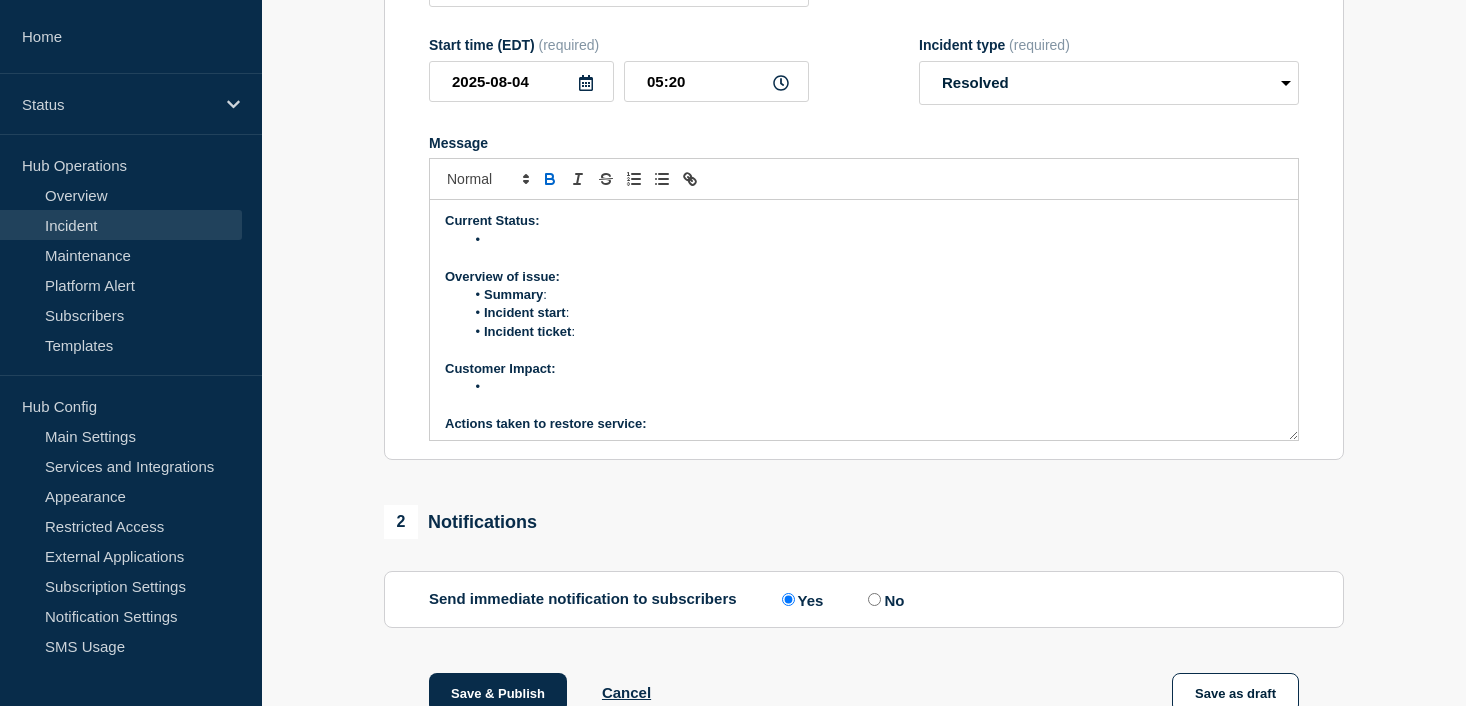 scroll, scrollTop: 400, scrollLeft: 0, axis: vertical 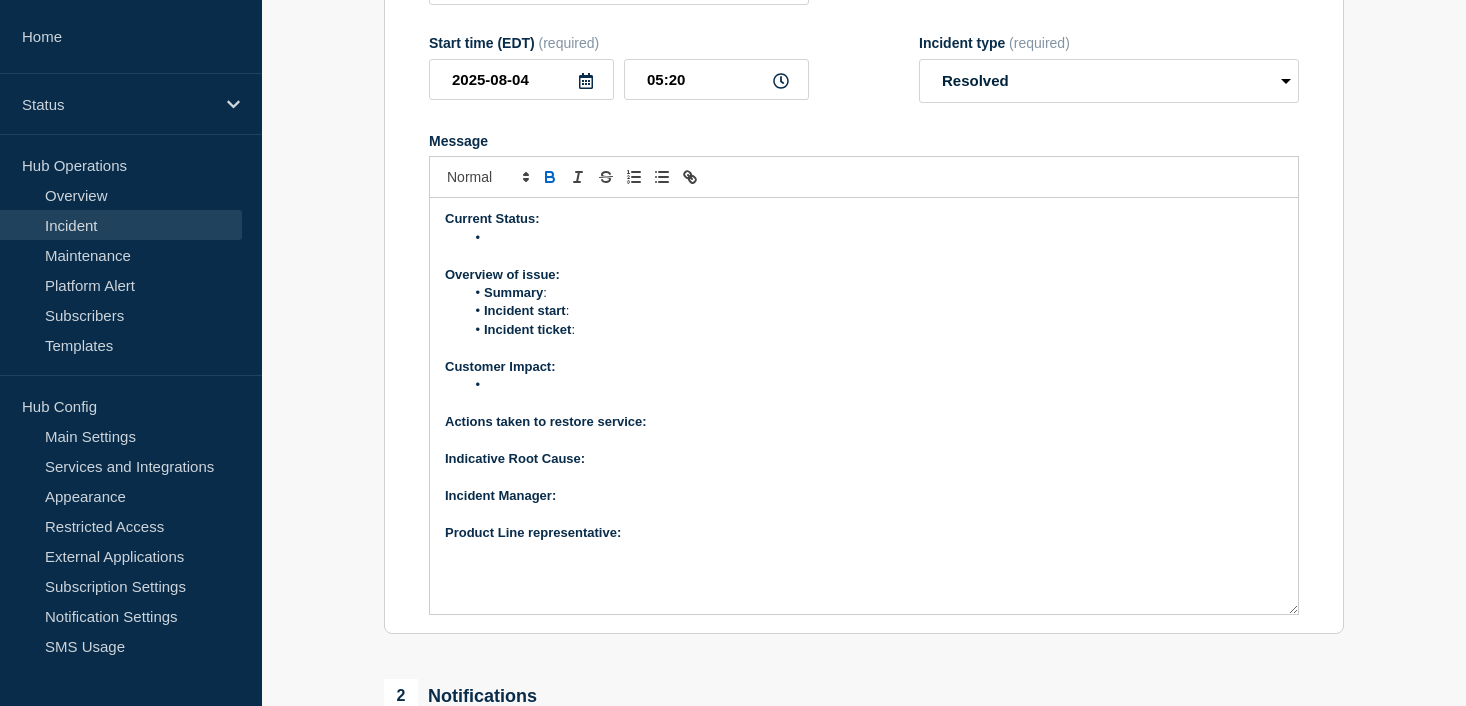drag, startPoint x: 1289, startPoint y: 452, endPoint x: 1314, endPoint y: 628, distance: 177.76671 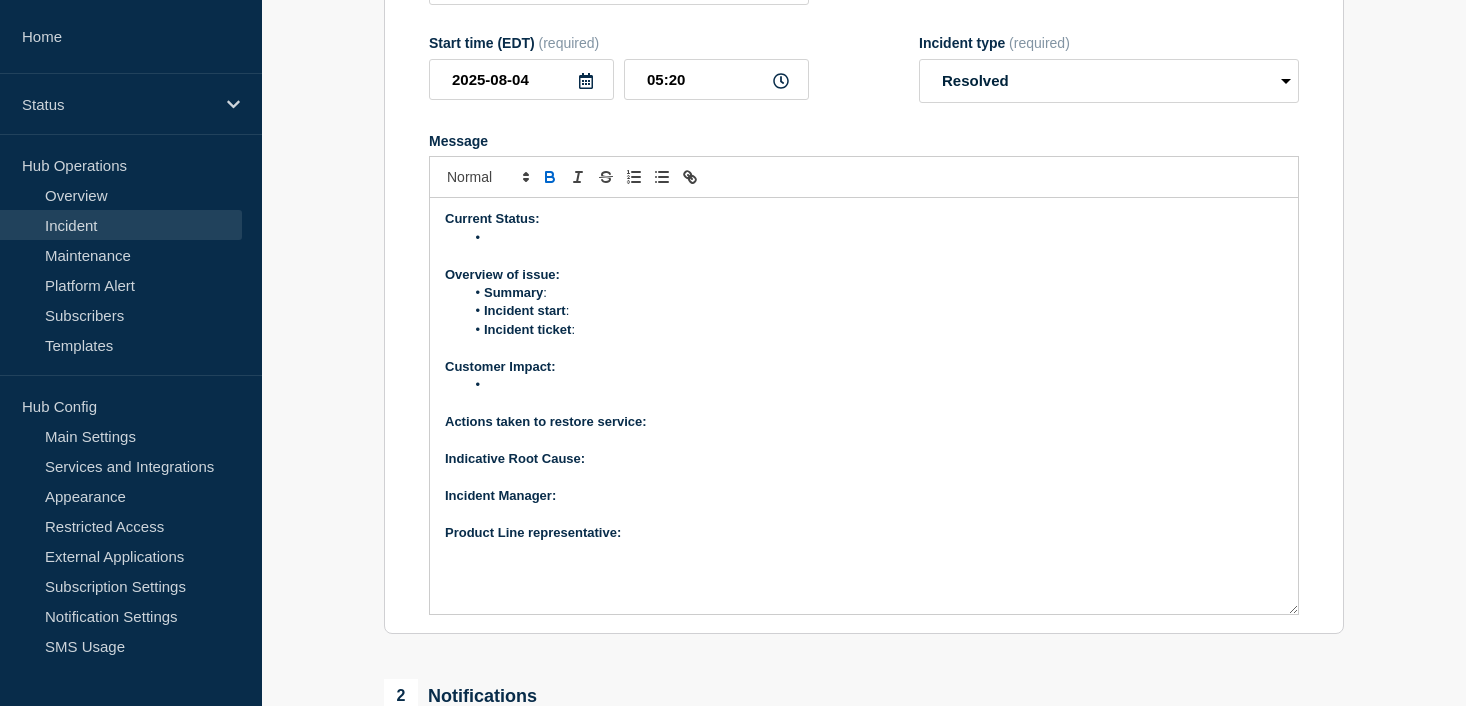 click on "Title  (required) [PTX / PTX - UK - Vodafone - PR] | Severity: 1 | Summary: PTX Payments Vodafone is down for both internal and external users. Start time (EDT)  (required) [DATE] [TIME] Incident type  (required) Select option Investigating Identified Monitoring Resolved Message  Current Status: Overview of issue:  Summary : Incident start : Incident ticket : Customer Impact: Actions taken to restore service: Indicative Root Cause: ﻿Incident Manager: Product Line representative:" at bounding box center (864, 278) 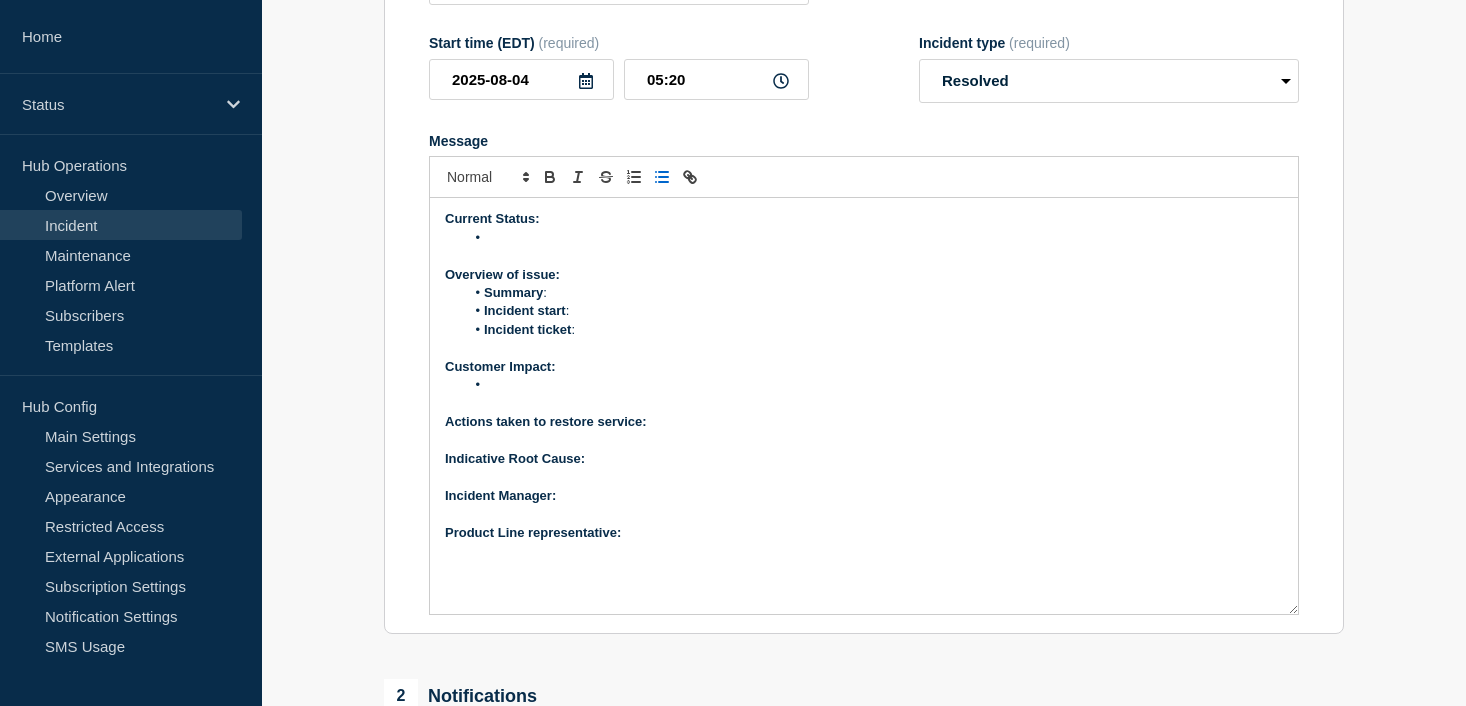 click on "Incident start :" at bounding box center (874, 311) 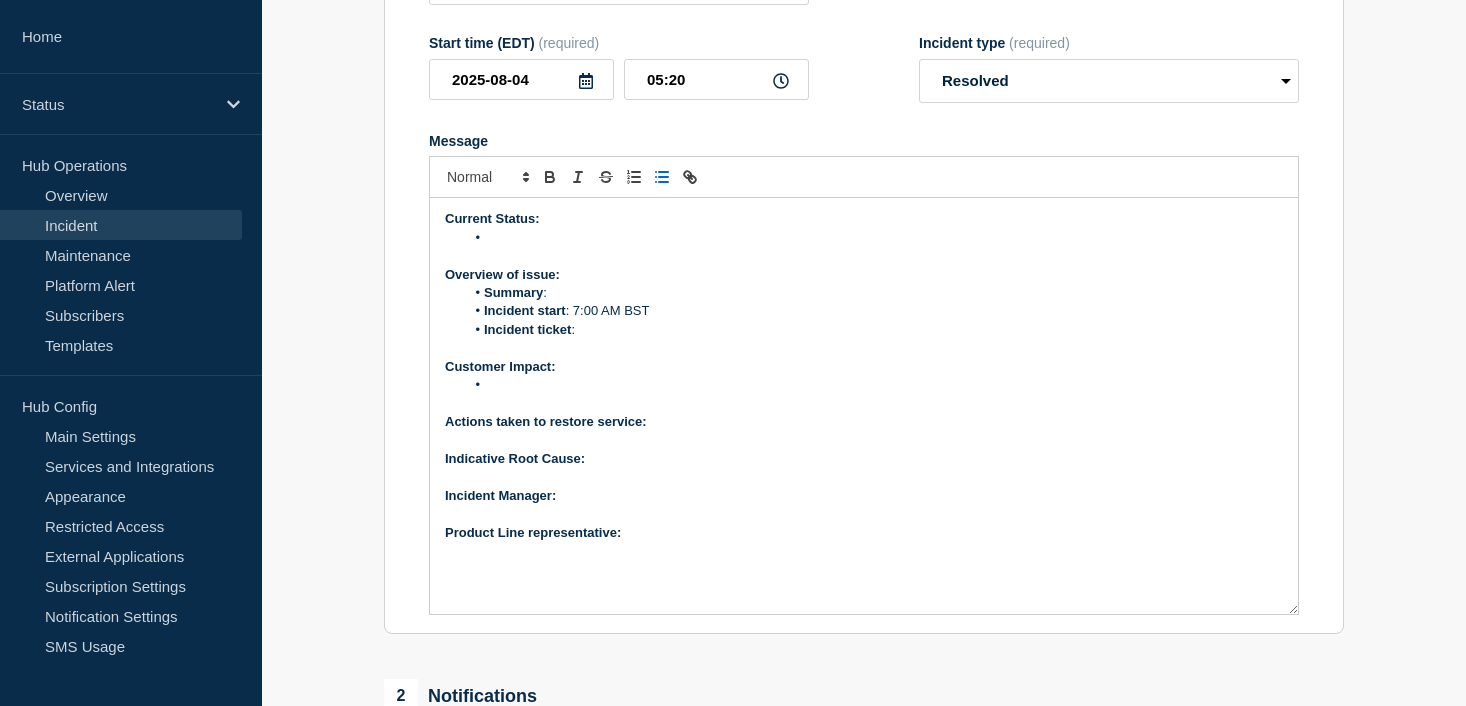 click on "Actions taken to restore service:" at bounding box center (864, 422) 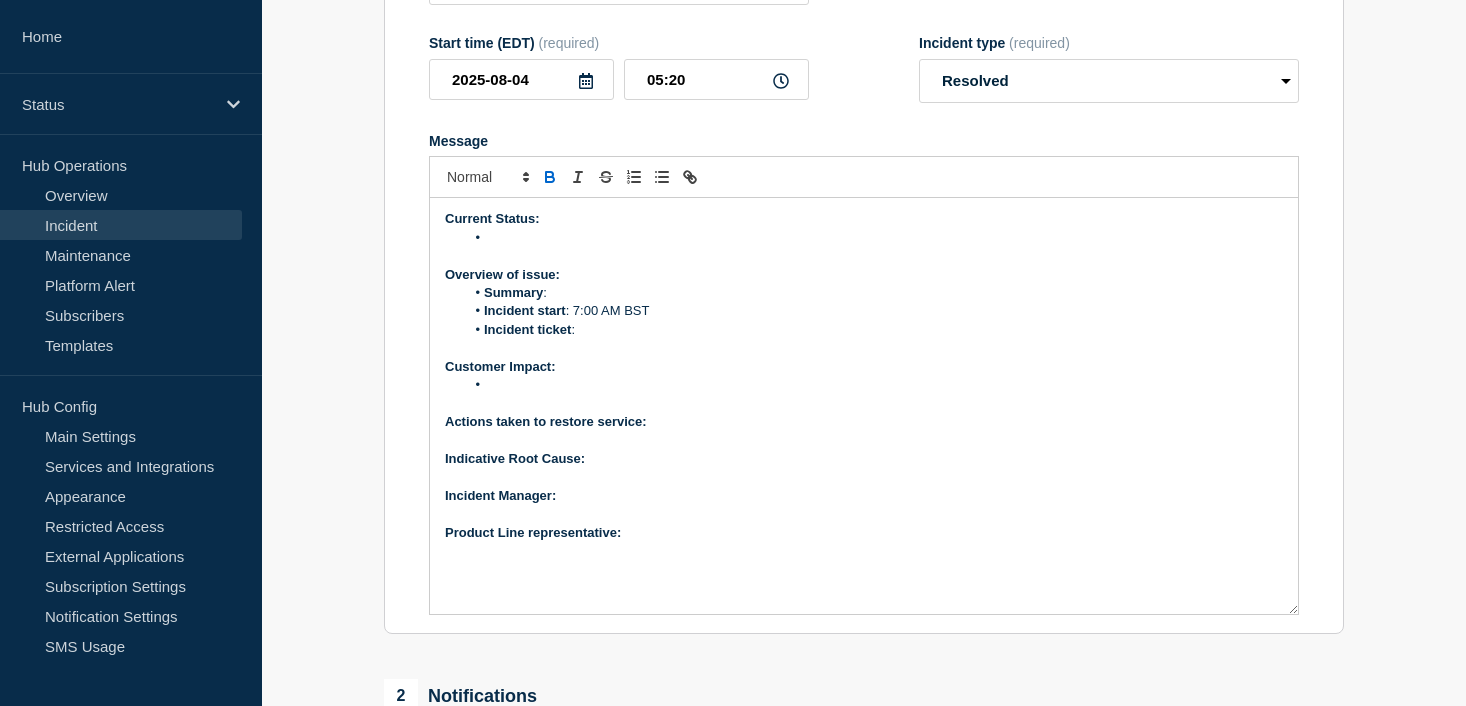 click on "Indicative Root Cause:" at bounding box center [864, 459] 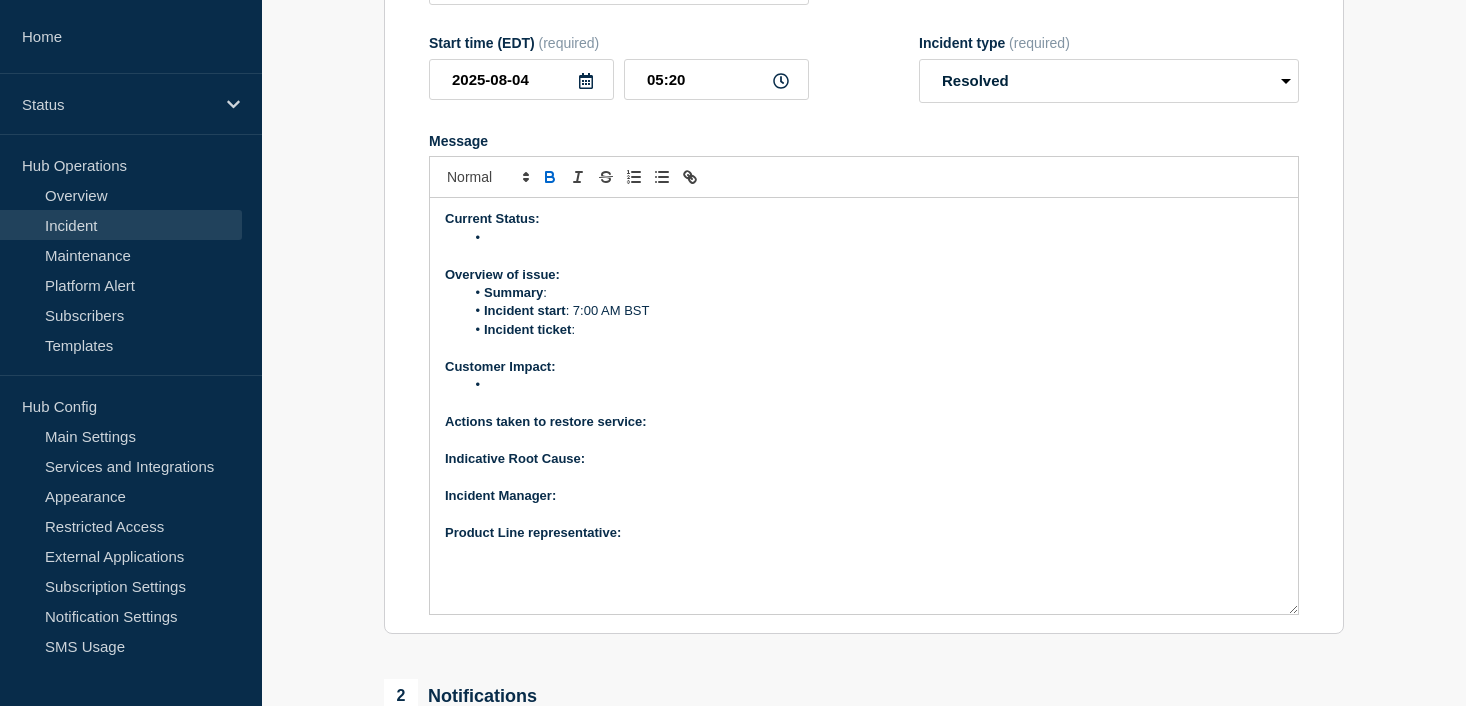 click on "Incident start : [TIME] [TIMEZONE]" at bounding box center [874, 311] 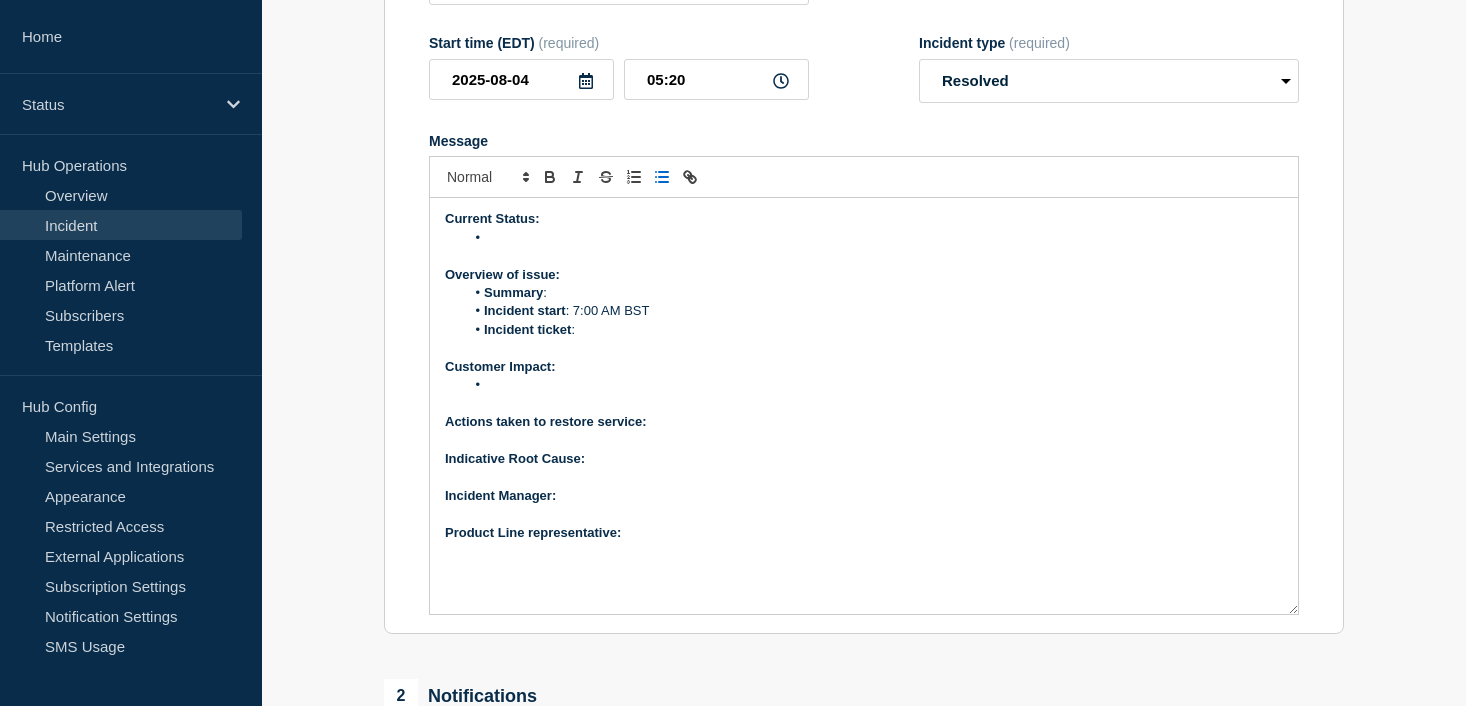 click at bounding box center [874, 238] 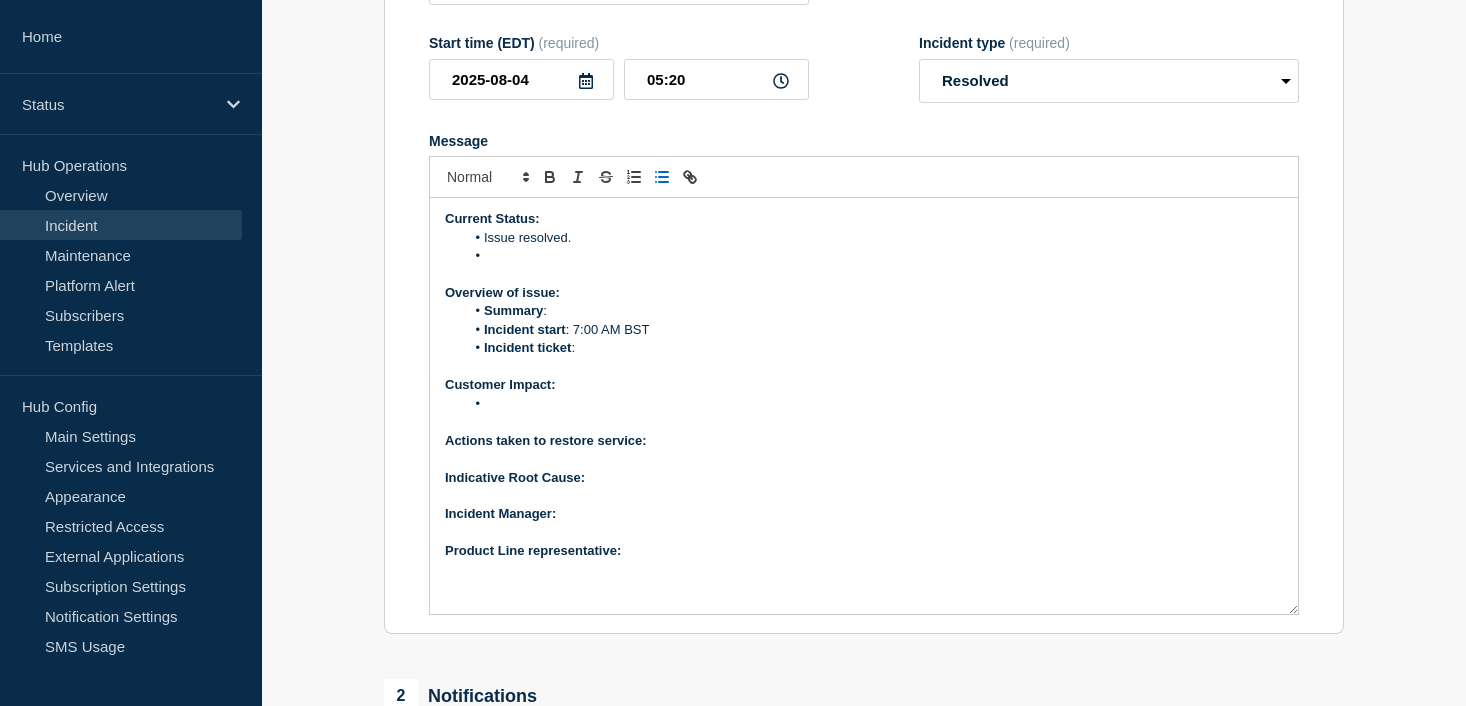 click at bounding box center (874, 256) 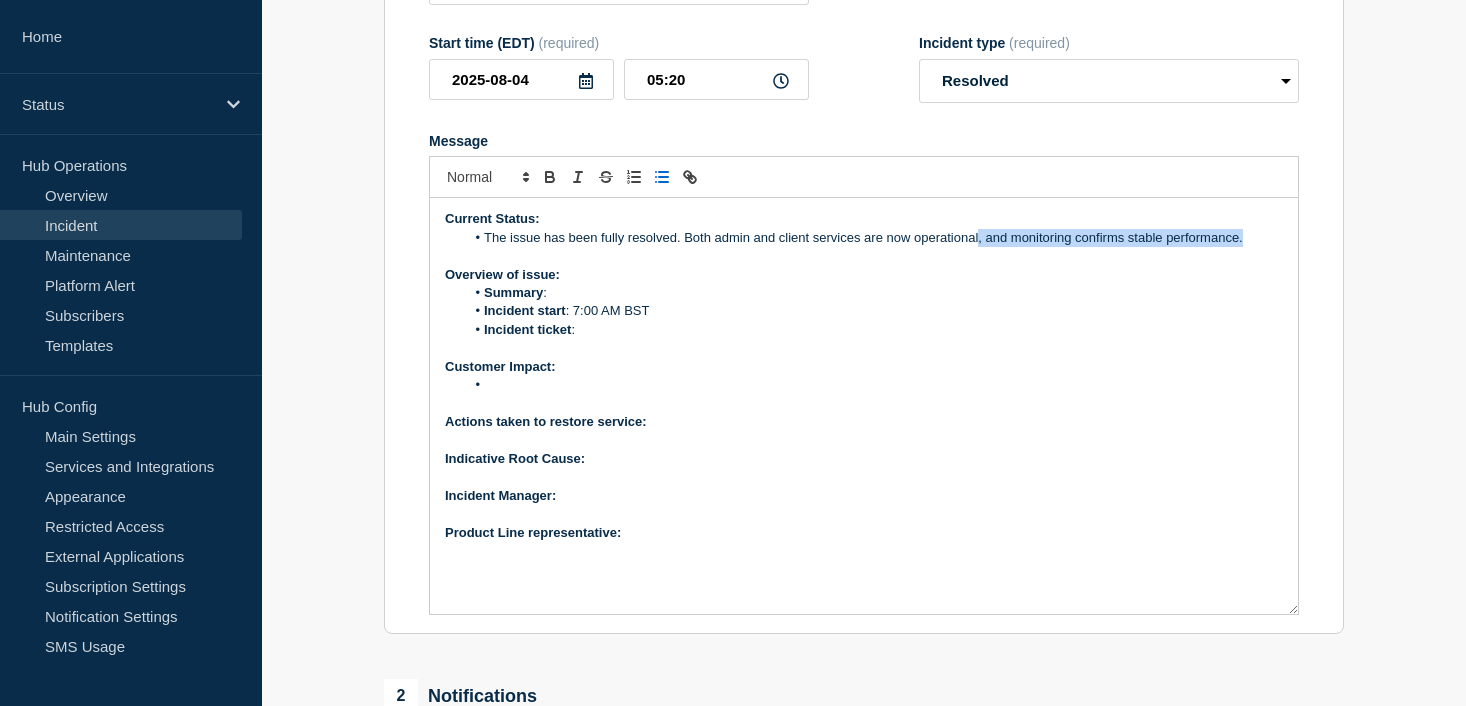 drag, startPoint x: 978, startPoint y: 262, endPoint x: 1243, endPoint y: 259, distance: 265.01697 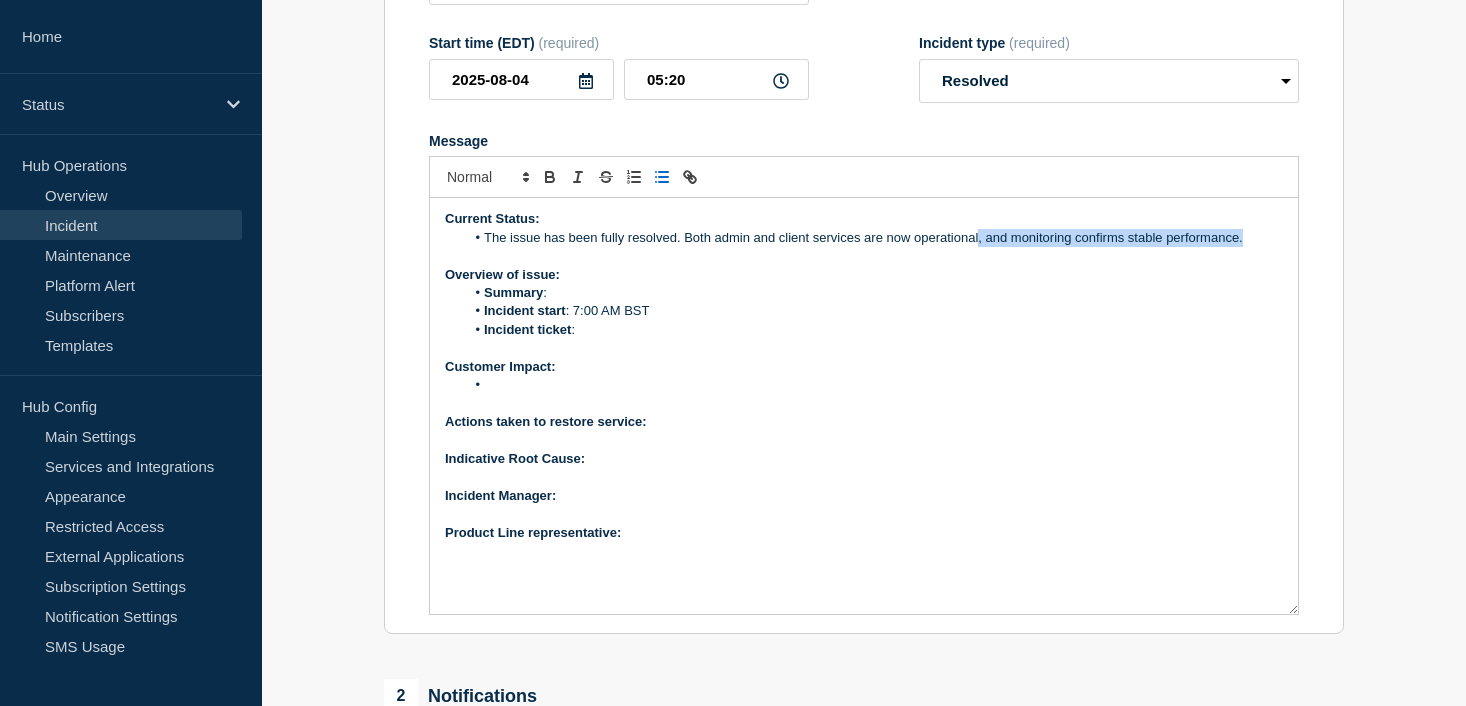 click on "The issue has been fully resolved. Both admin and client services are now operational, and monitoring confirms stable performance." at bounding box center [874, 238] 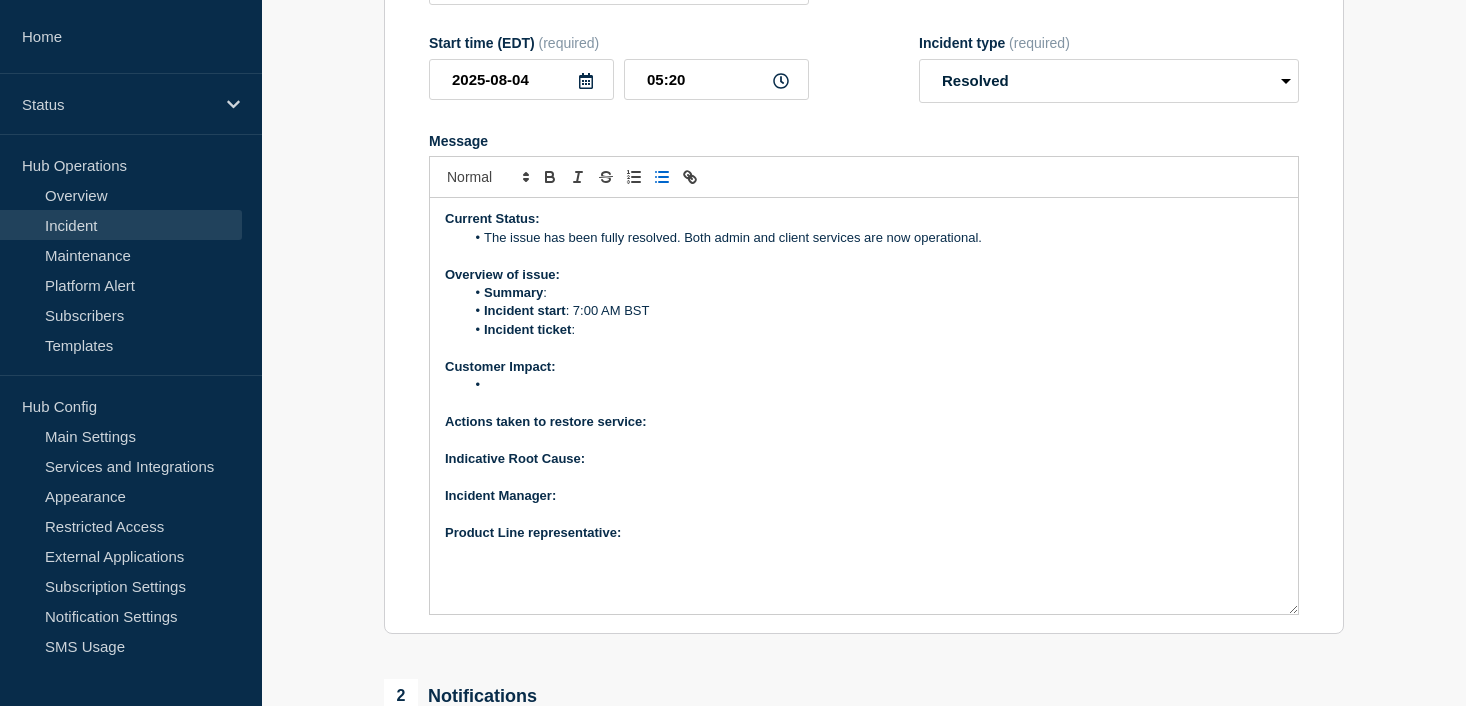 click on "Incident ticket :" at bounding box center (874, 330) 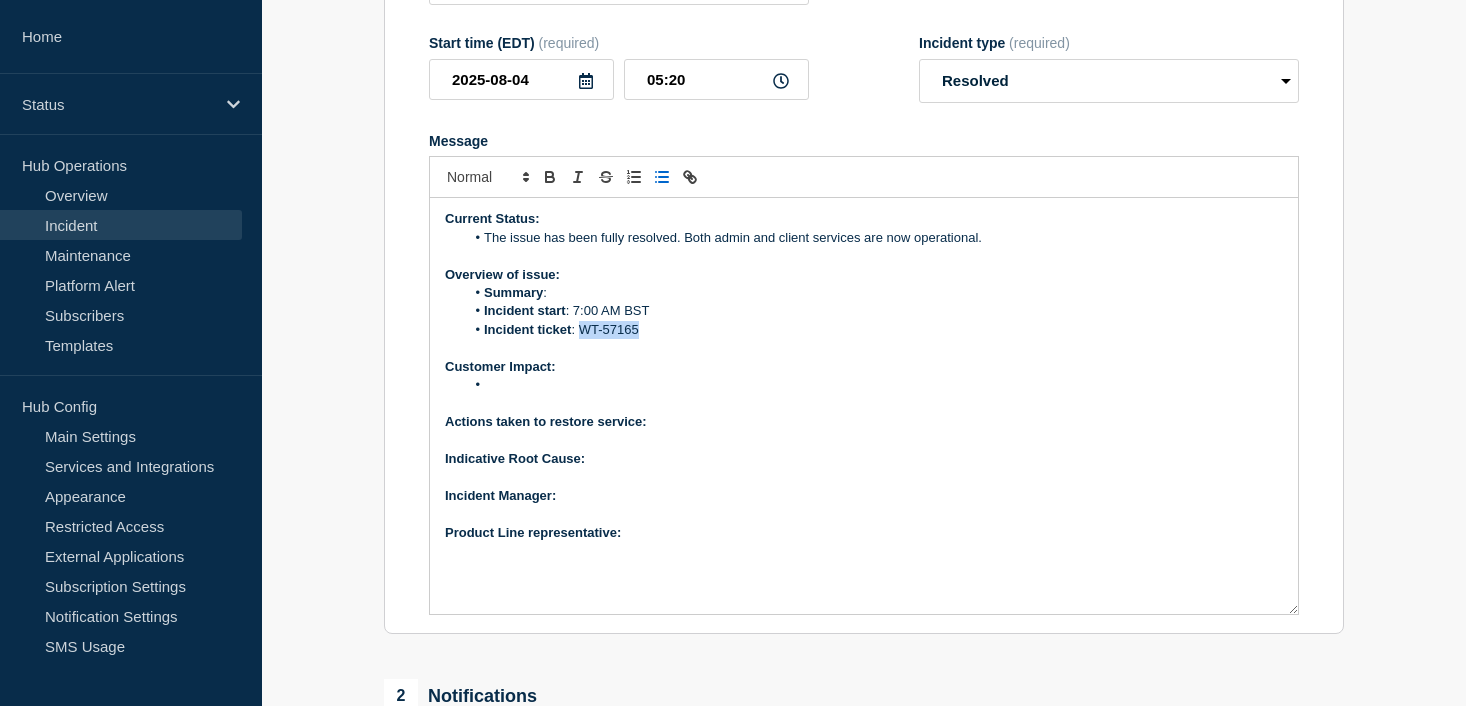 drag, startPoint x: 640, startPoint y: 352, endPoint x: 580, endPoint y: 352, distance: 60 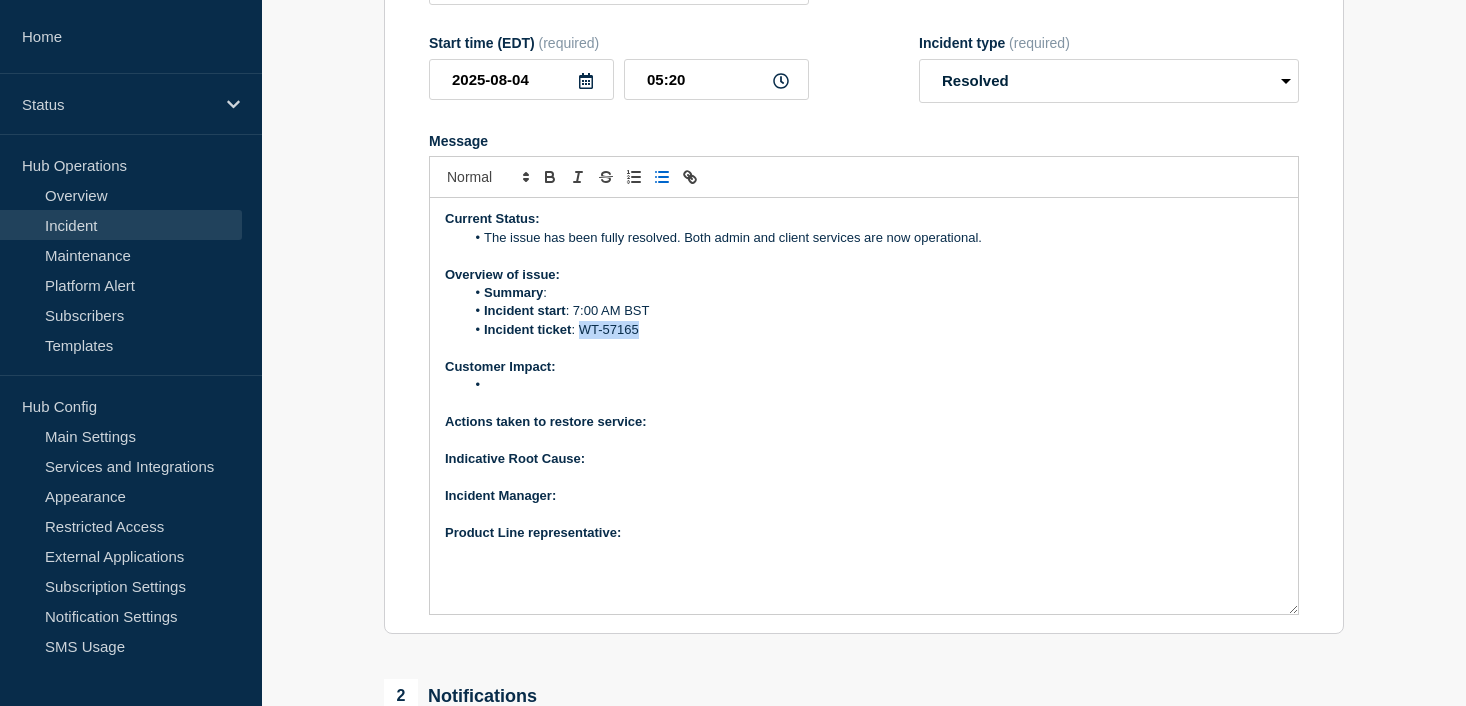 click on "Incident ticket : WT-57165" at bounding box center (874, 330) 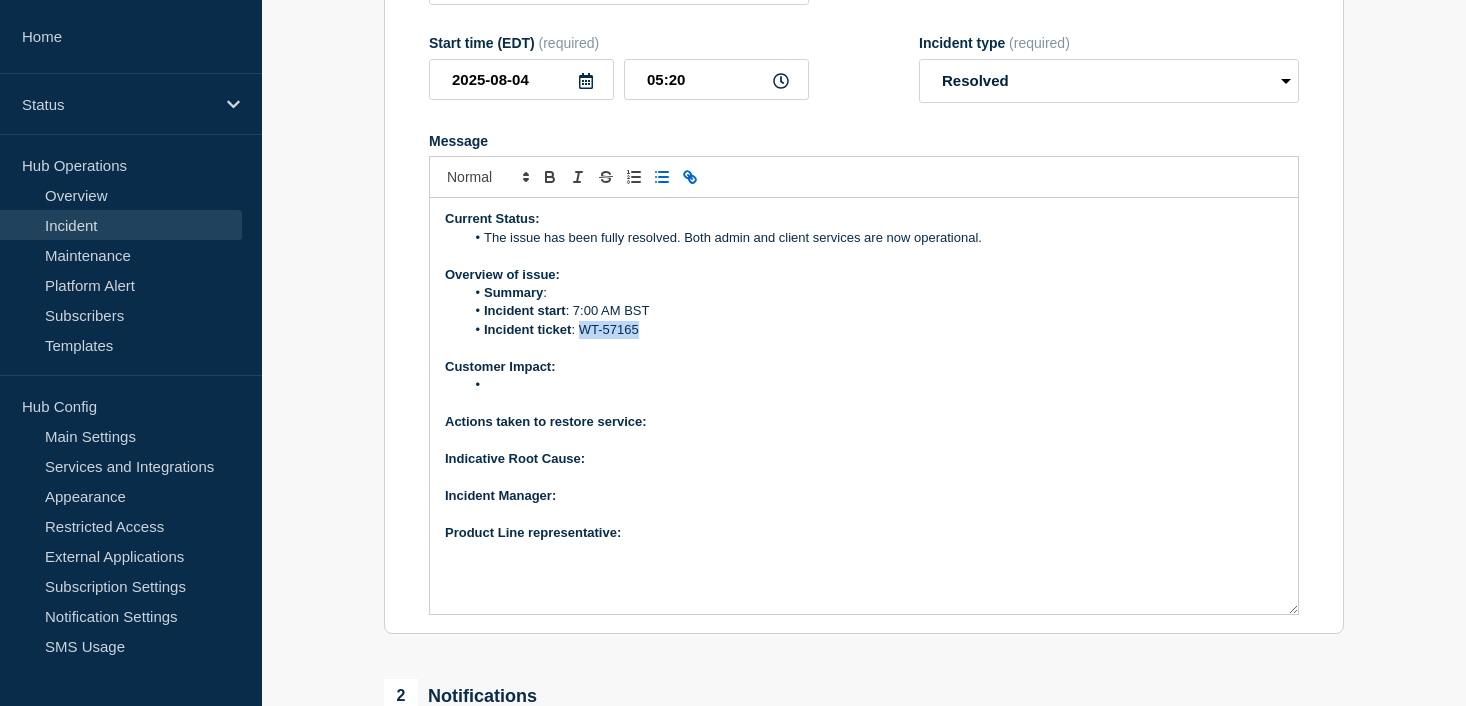 click 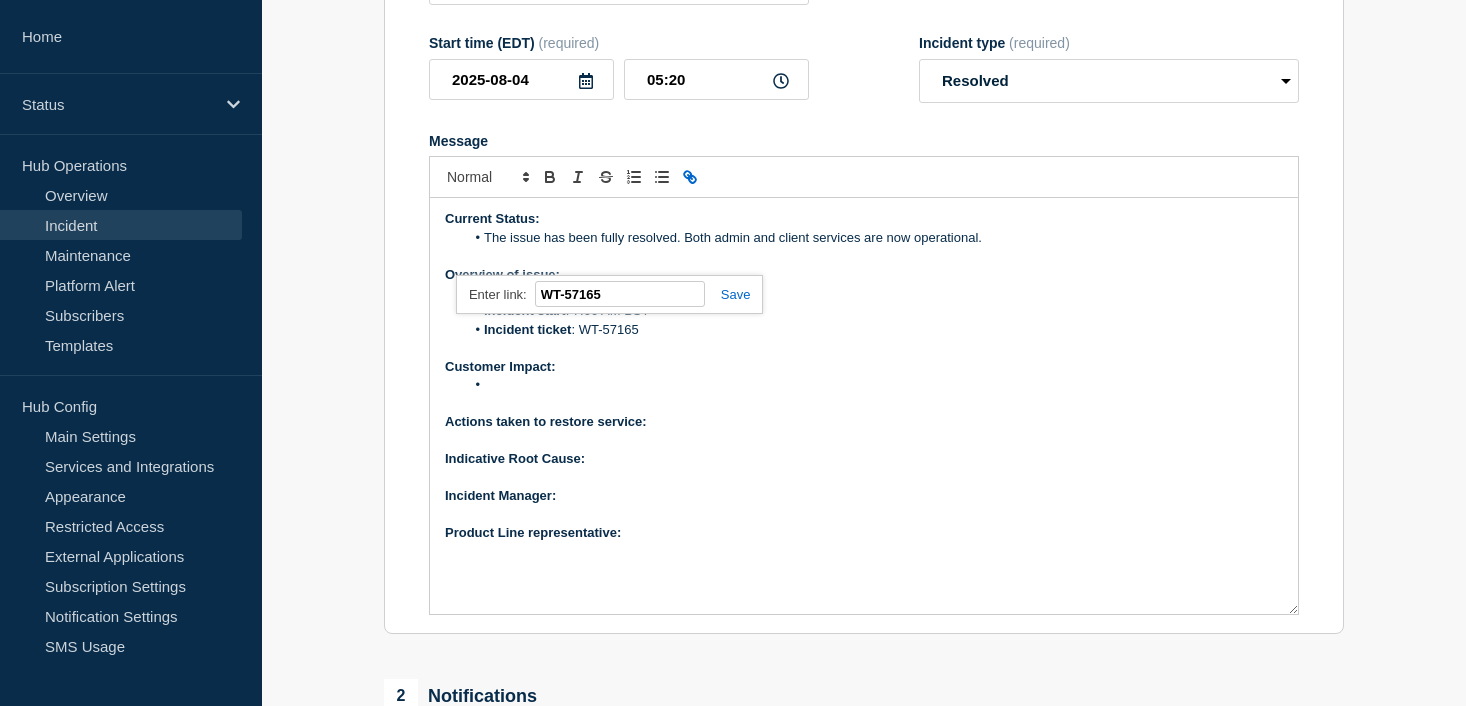 paste on "https://jira.bottomline.tech/browse/" 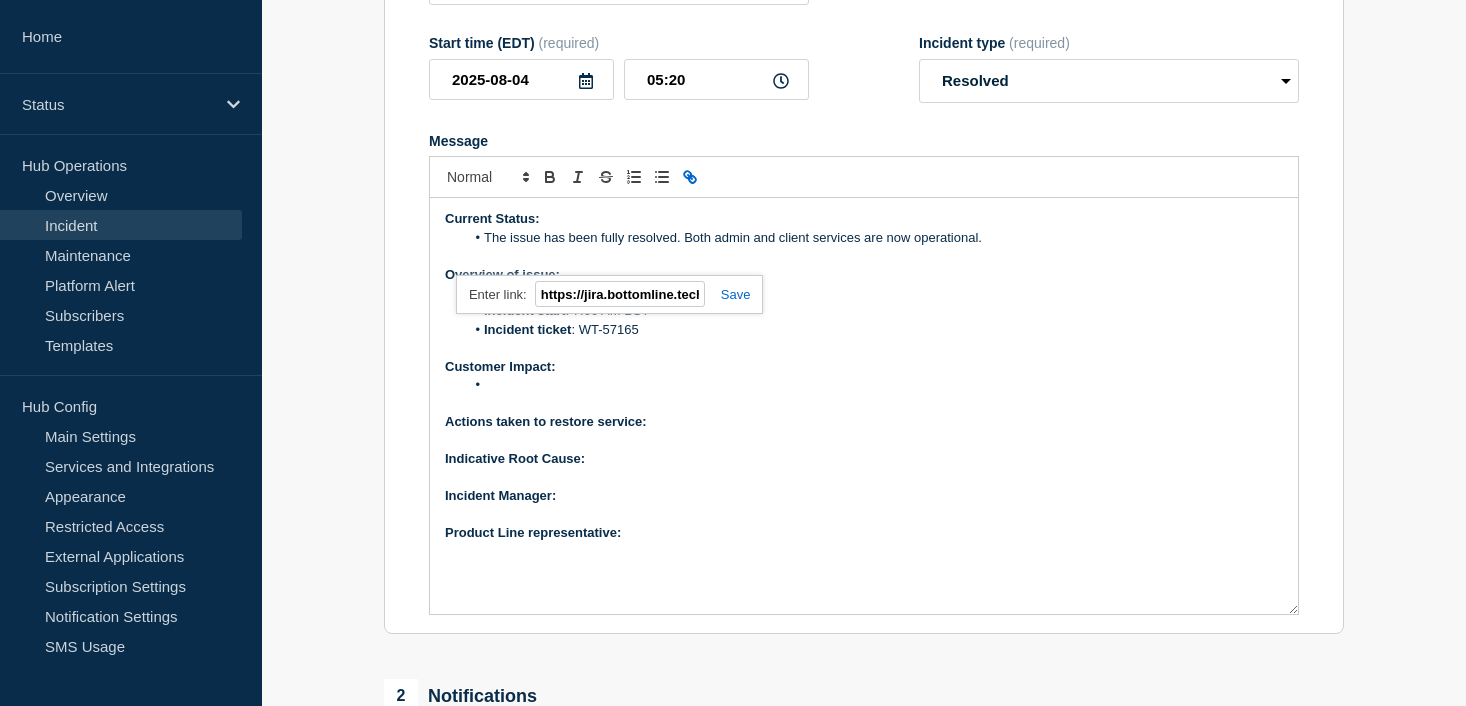 scroll, scrollTop: 0, scrollLeft: 117, axis: horizontal 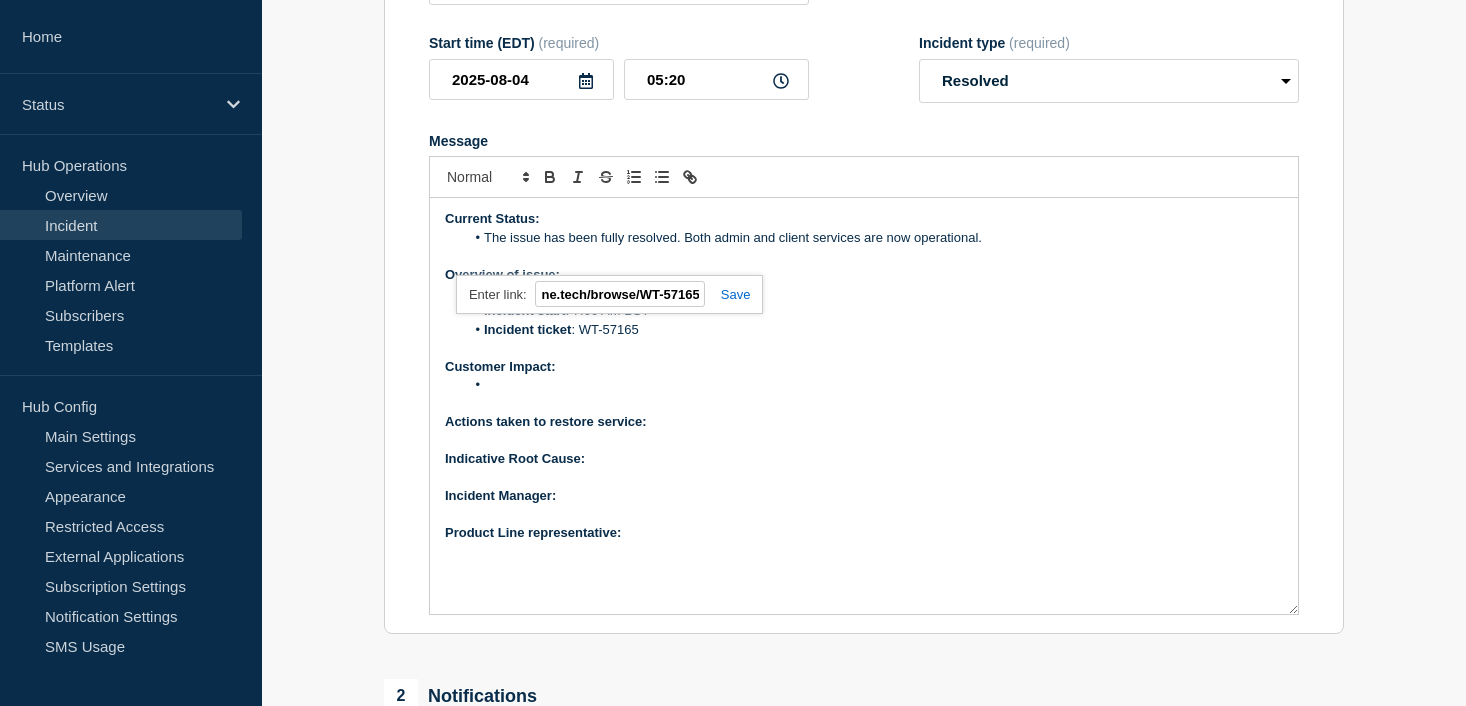 type on "https://jira.bottomline.tech/browse/WT-57165" 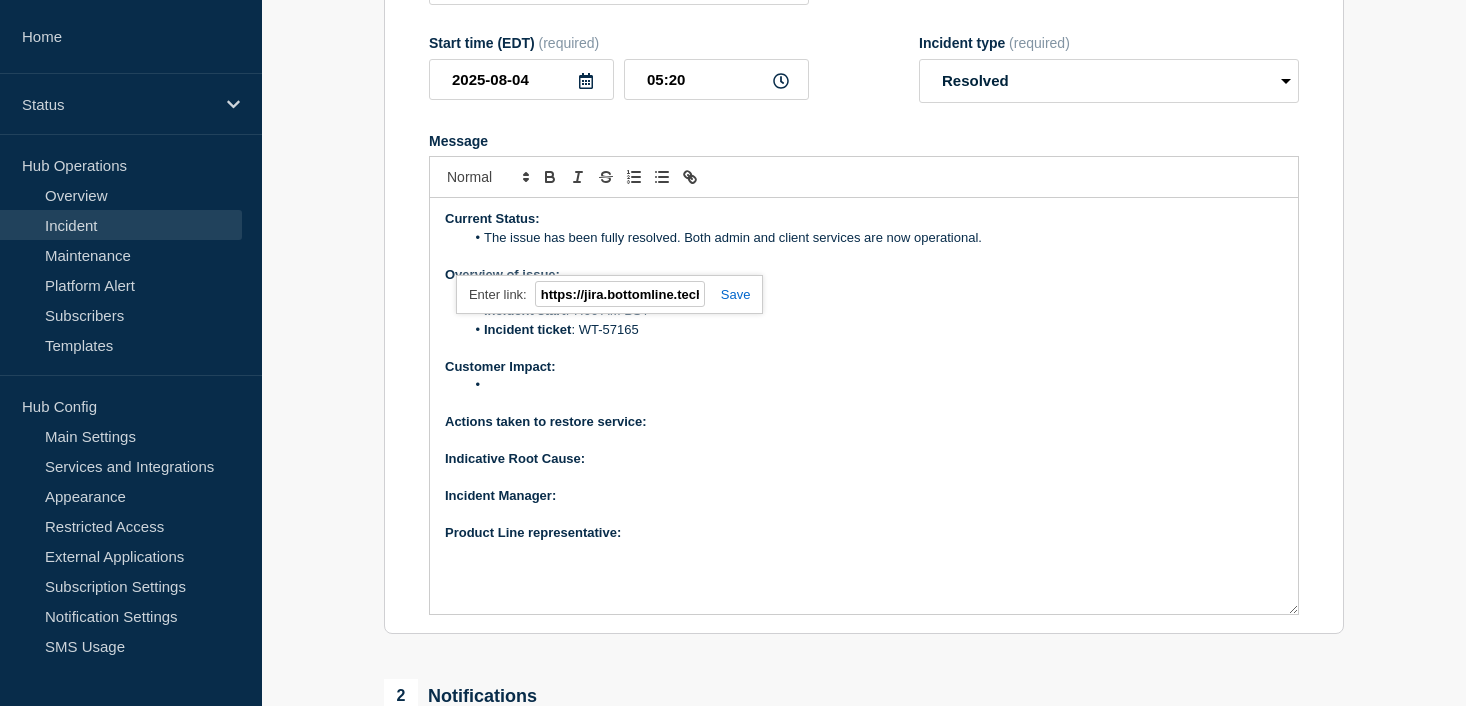 click at bounding box center [728, 294] 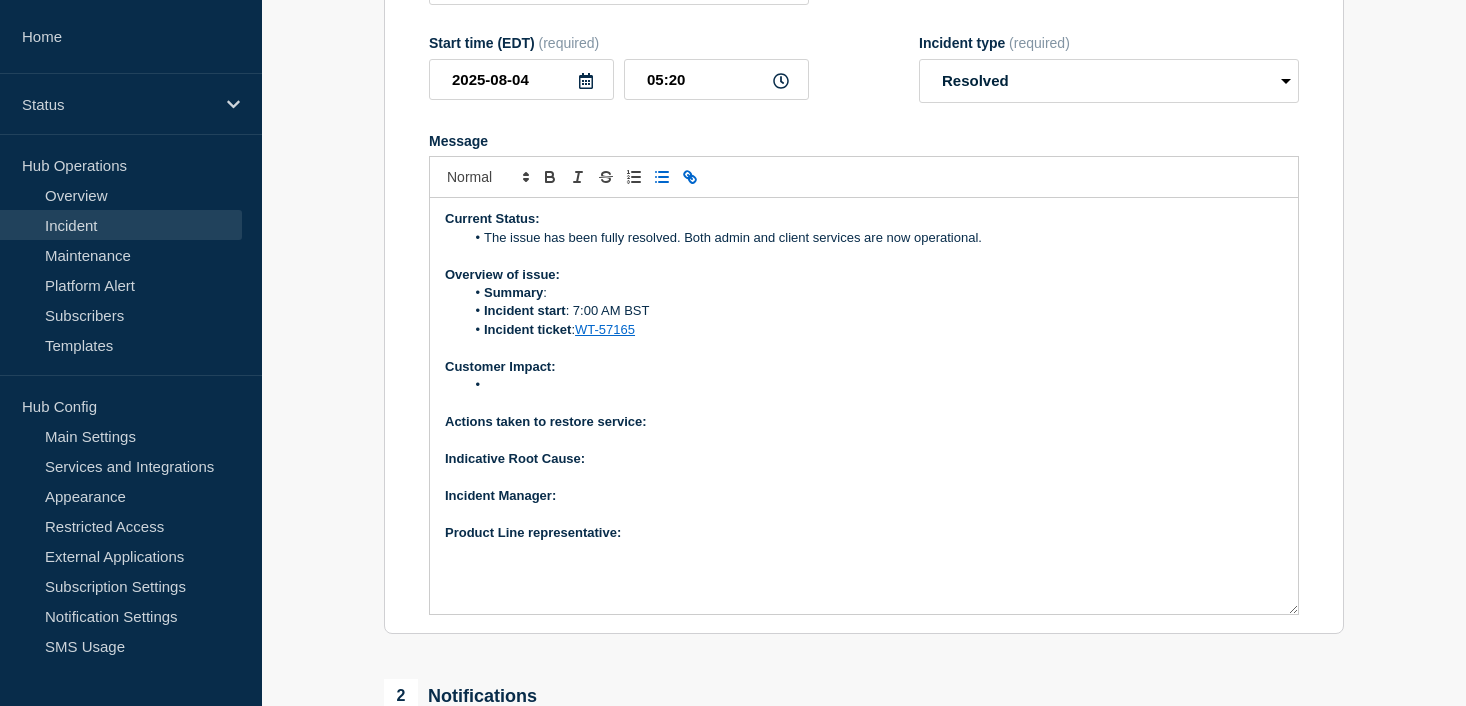 click at bounding box center (874, 385) 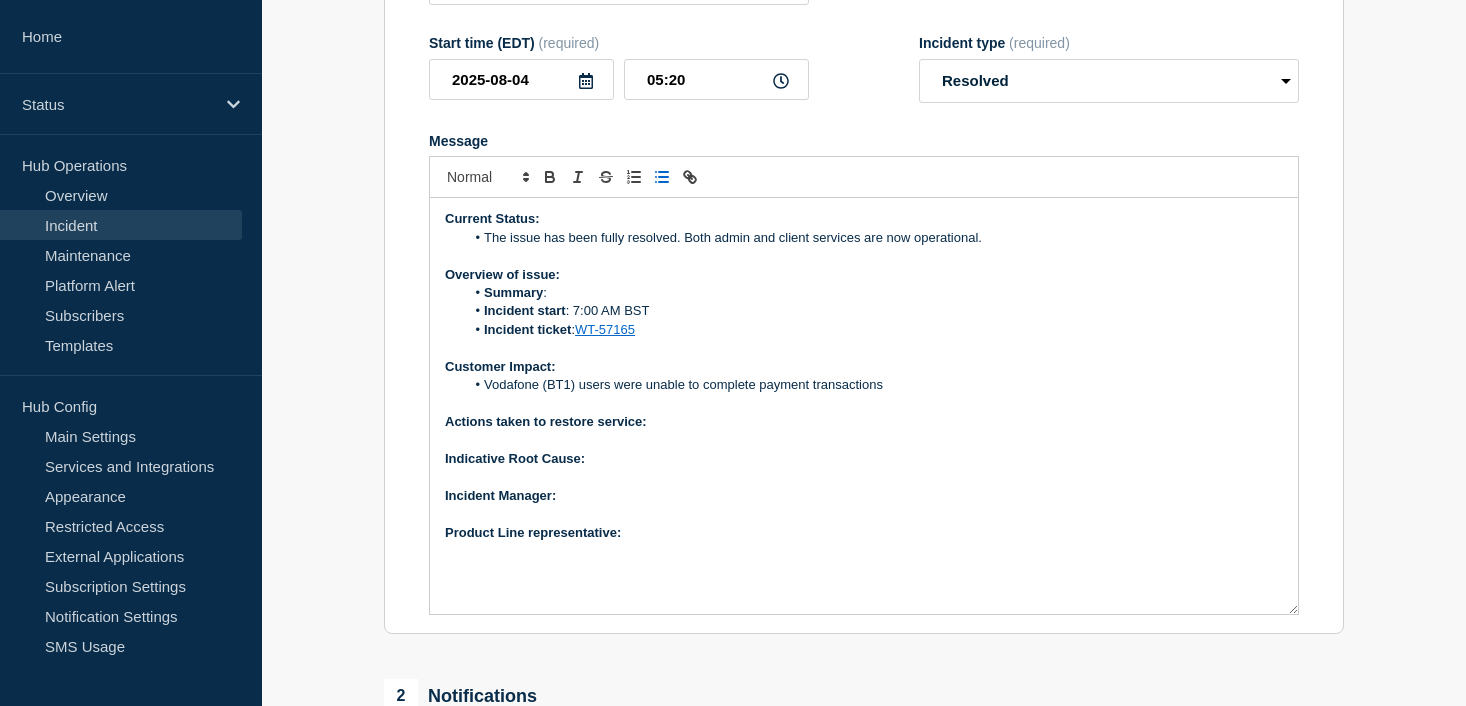 click on "Vodafone (BT1) users were unable to complete payment transactions" at bounding box center [874, 385] 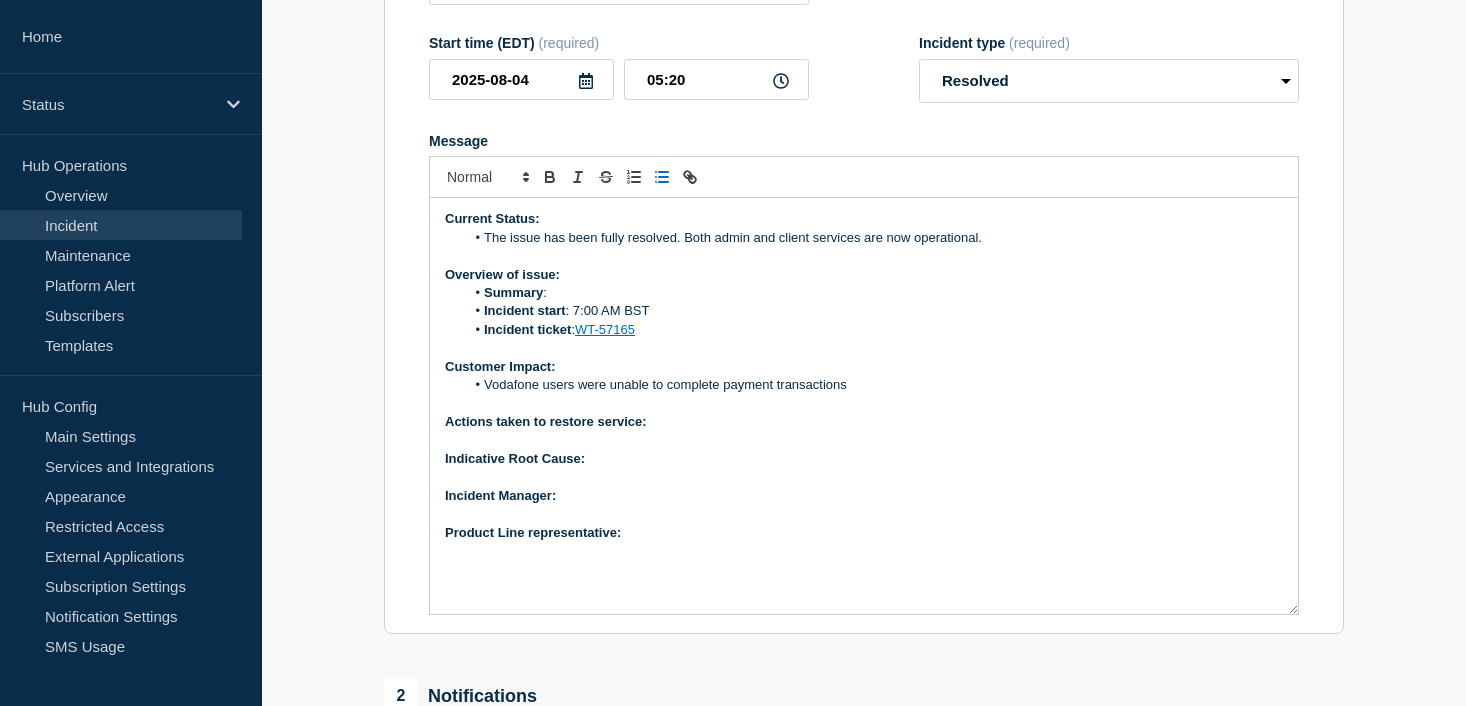 click on "Title  (required) [PTX / PTX - UK - Vodafone - PR] | Severity: 1 | Summary: PTX Payments Vodafone is down for both internal and external users. Start time (EDT)  (required) [DATE] [TIME] Incident type  (required) Select option Investigating Identified Monitoring Resolved Message  Current Status: The issue has been fully resolved. Both admin and client services are now operational. Overview of issue:  Summary : Incident start : 7:00 AM BST Incident ticket :  WT-57165 Customer Impact: Vodafone users were unable to complete payment transactions Actions taken to restore service:  Indicative Root Cause:  ﻿Incident Manager: Product Line representative:" at bounding box center (864, 278) 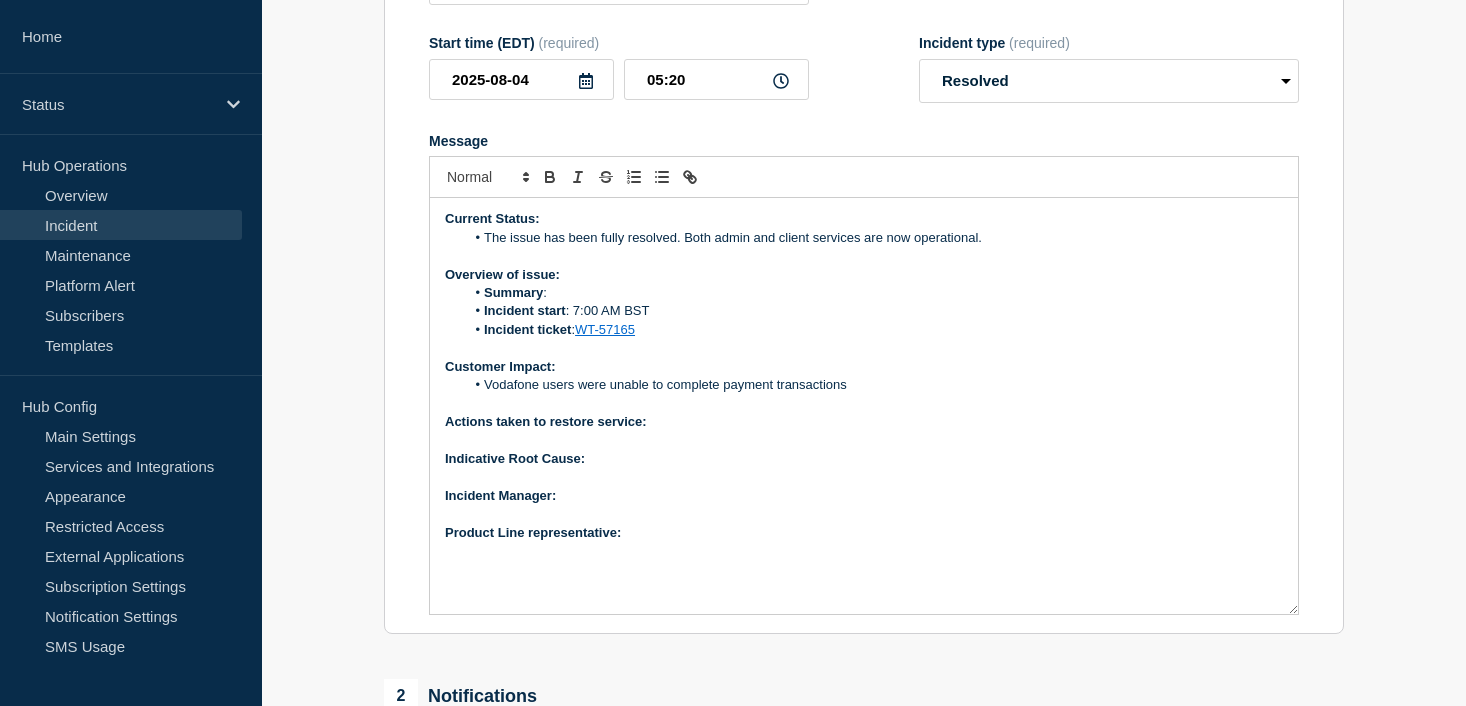 click on "Vodafone users were unable to complete payment transactions" at bounding box center (874, 385) 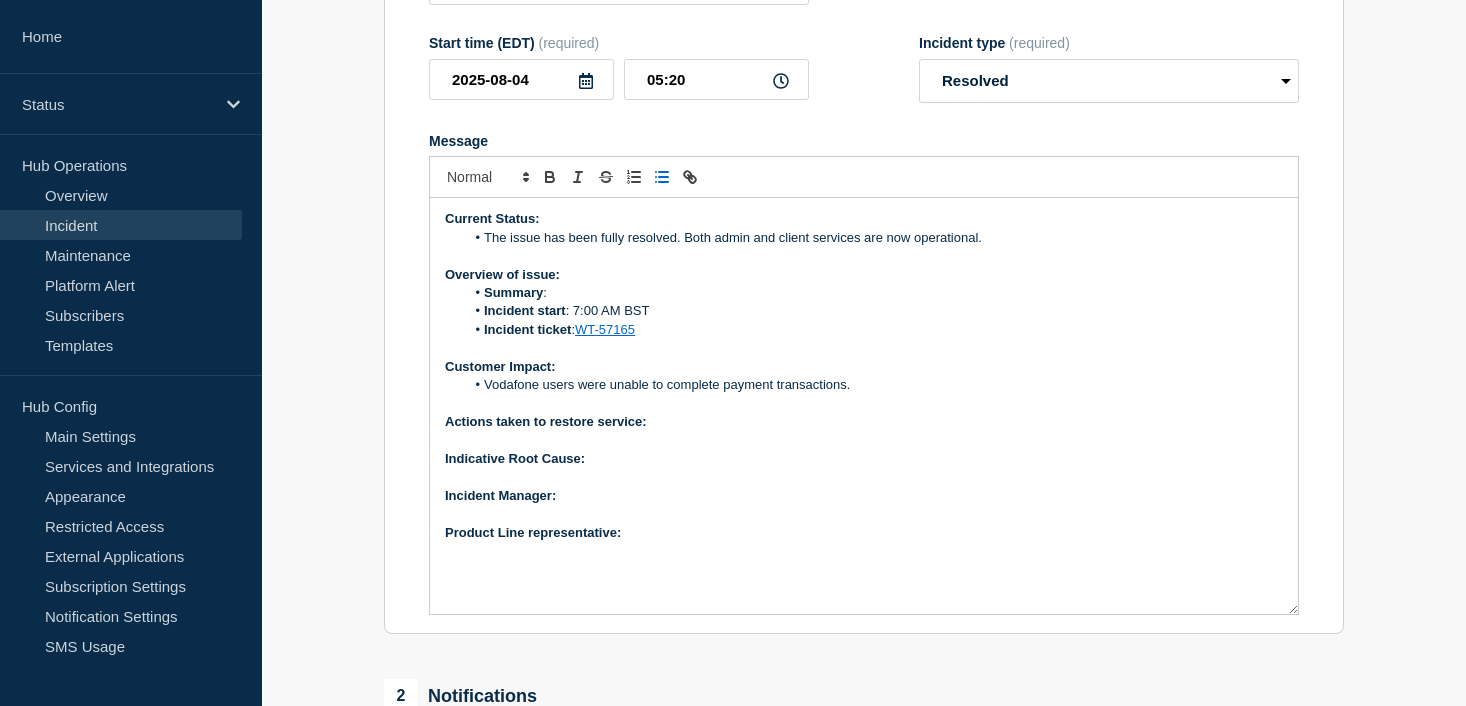 click on "Actions taken to restore service:" at bounding box center (864, 422) 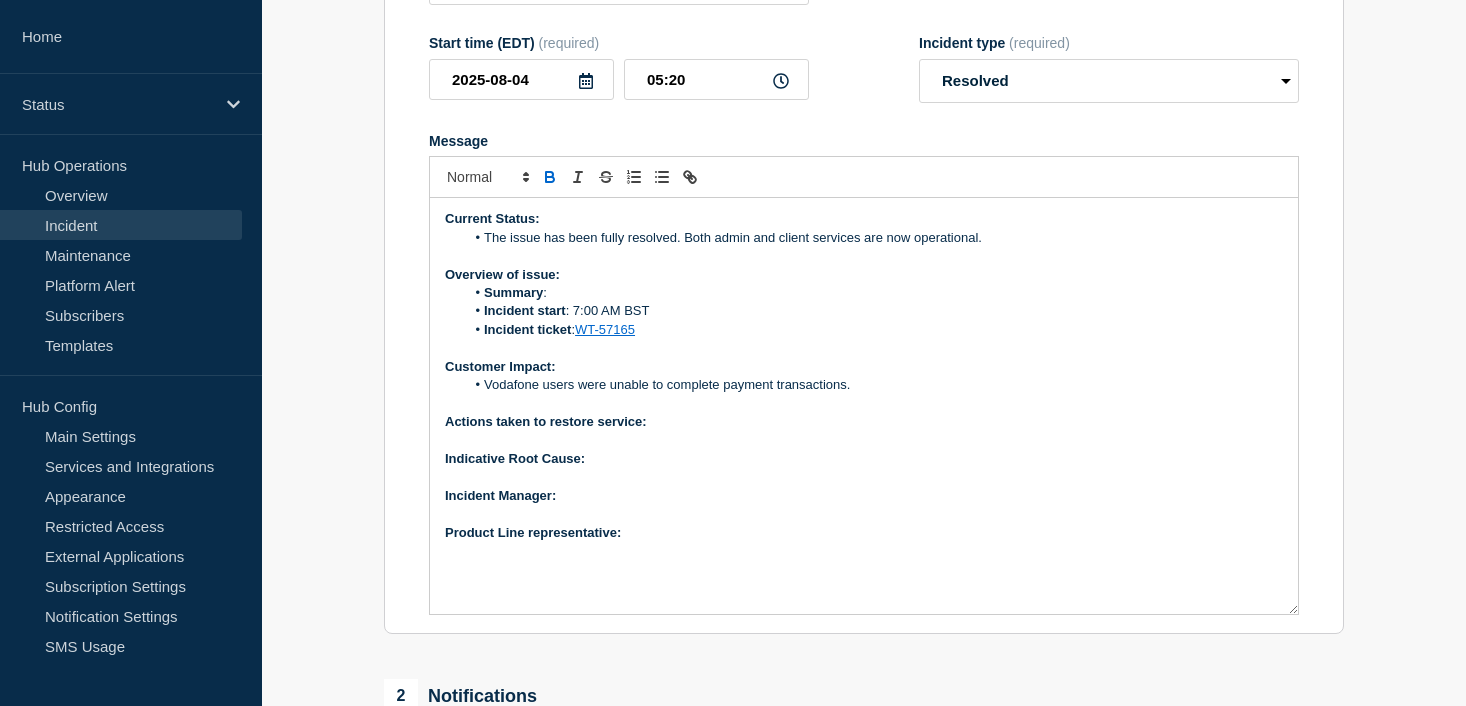 click on "Indicative Root Cause:" at bounding box center [864, 459] 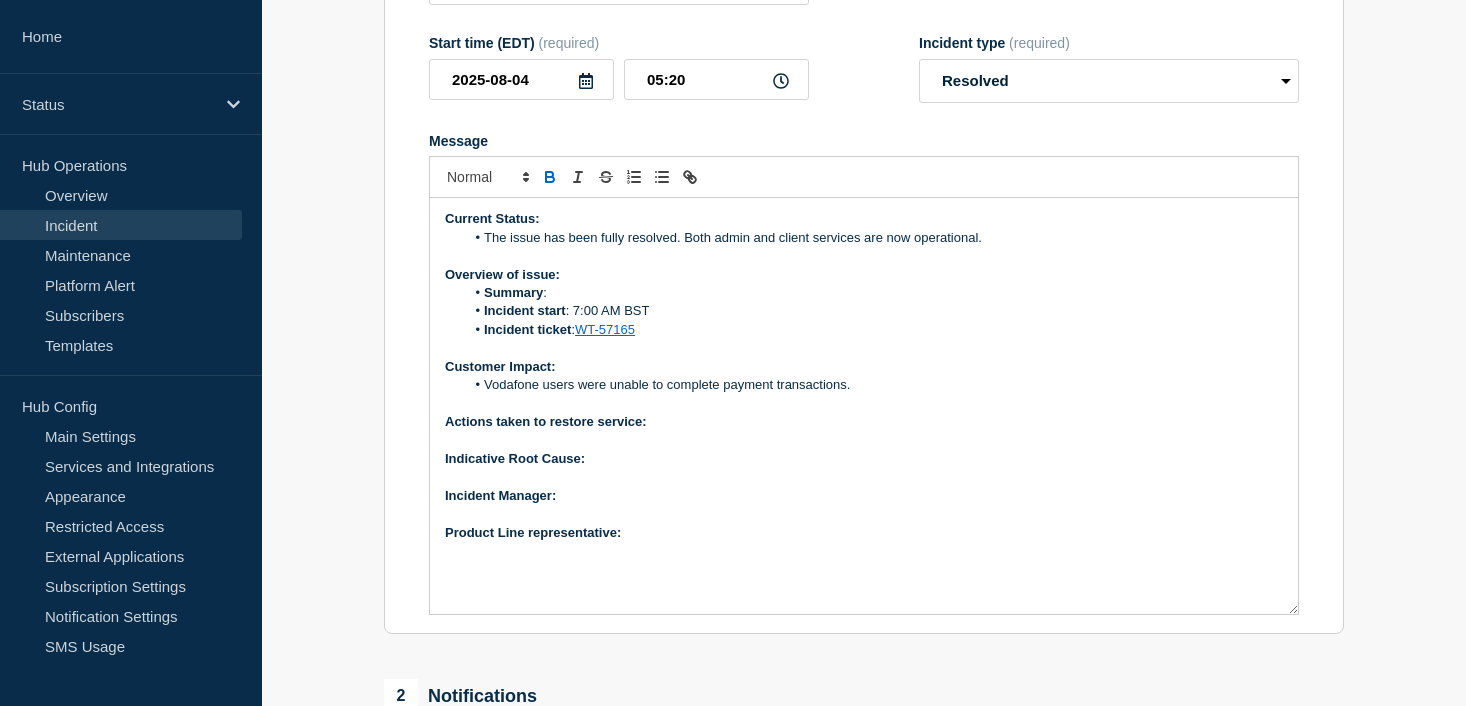 click on "Actions taken to restore service:" at bounding box center (864, 422) 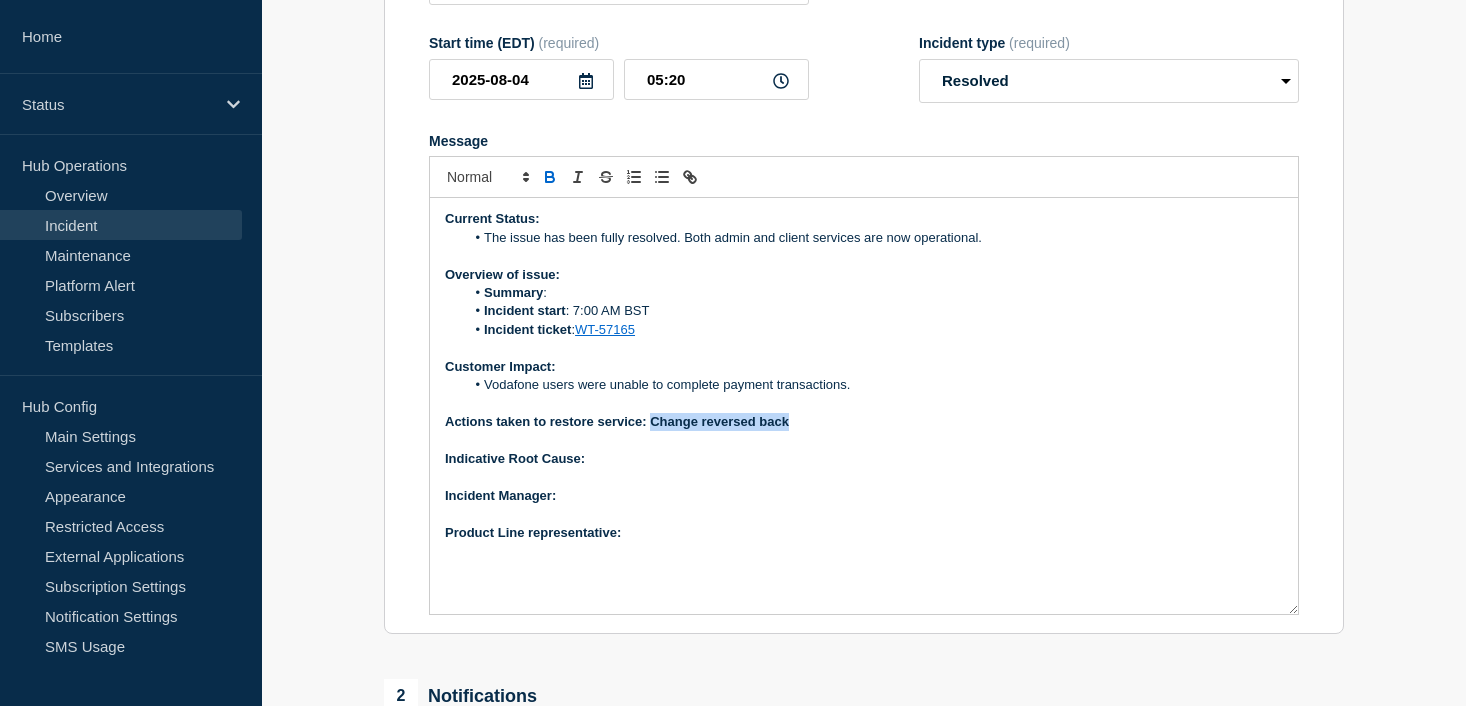 drag, startPoint x: 652, startPoint y: 446, endPoint x: 793, endPoint y: 441, distance: 141.08862 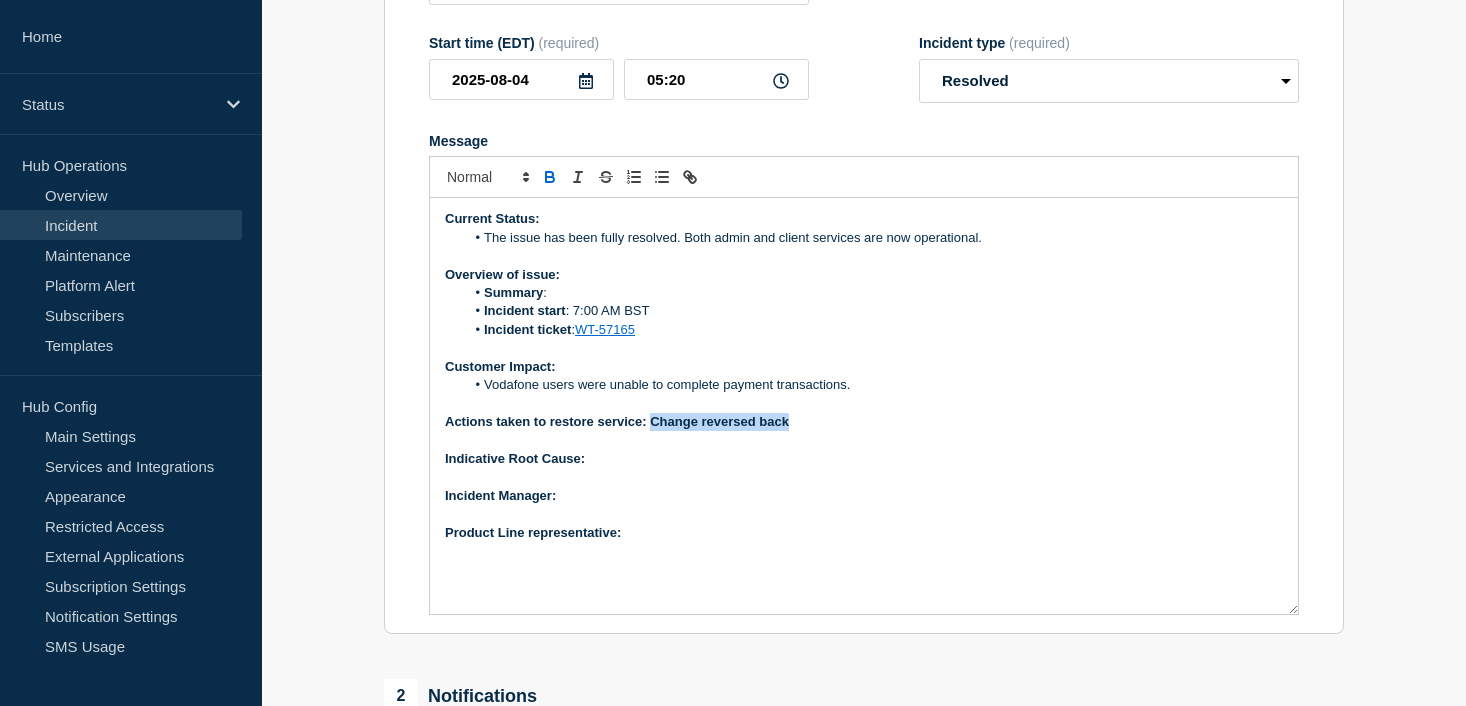 click on "Actions taken to restore service: Change reversed back" at bounding box center (864, 422) 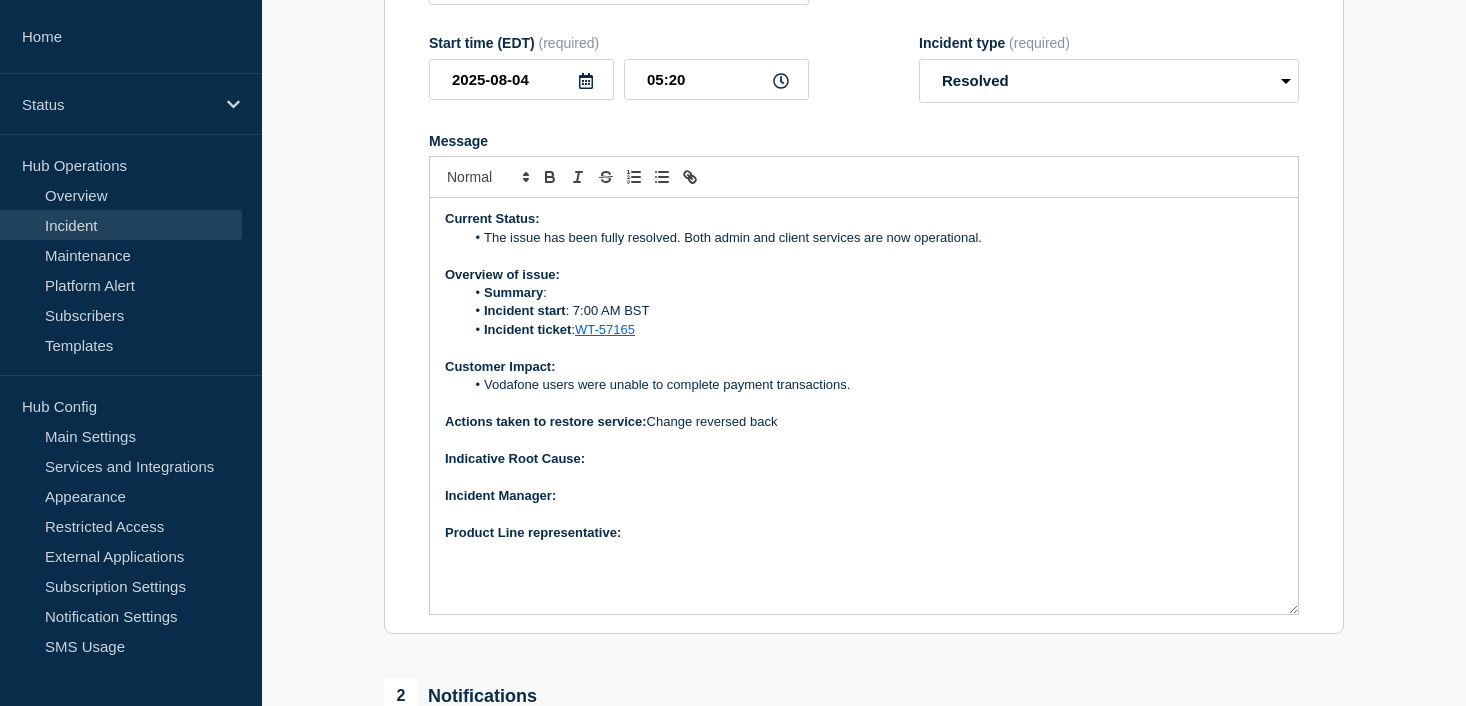 click on "Actions taken to restore service:  Change reversed back" at bounding box center [864, 422] 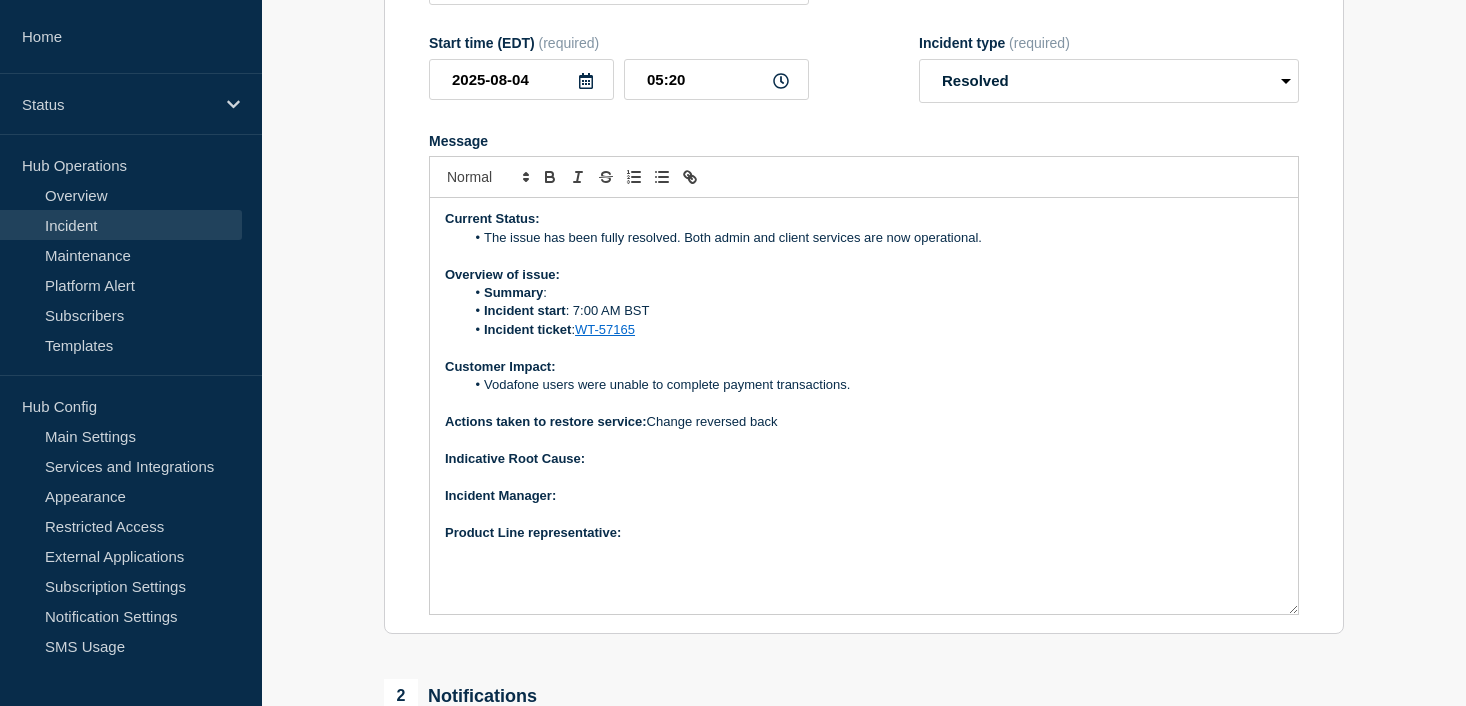 click at bounding box center (864, 441) 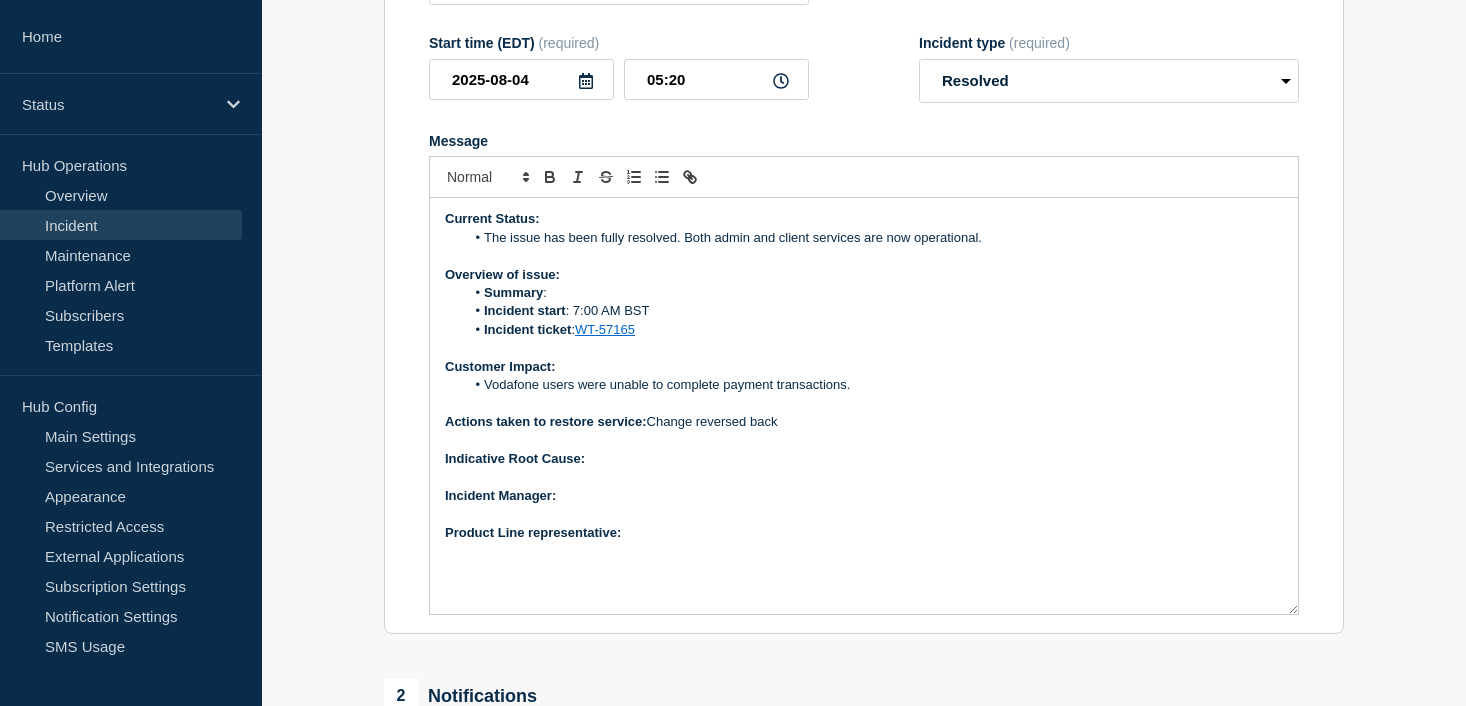 click on "Actions taken to restore service:  Change reversed back" at bounding box center (864, 422) 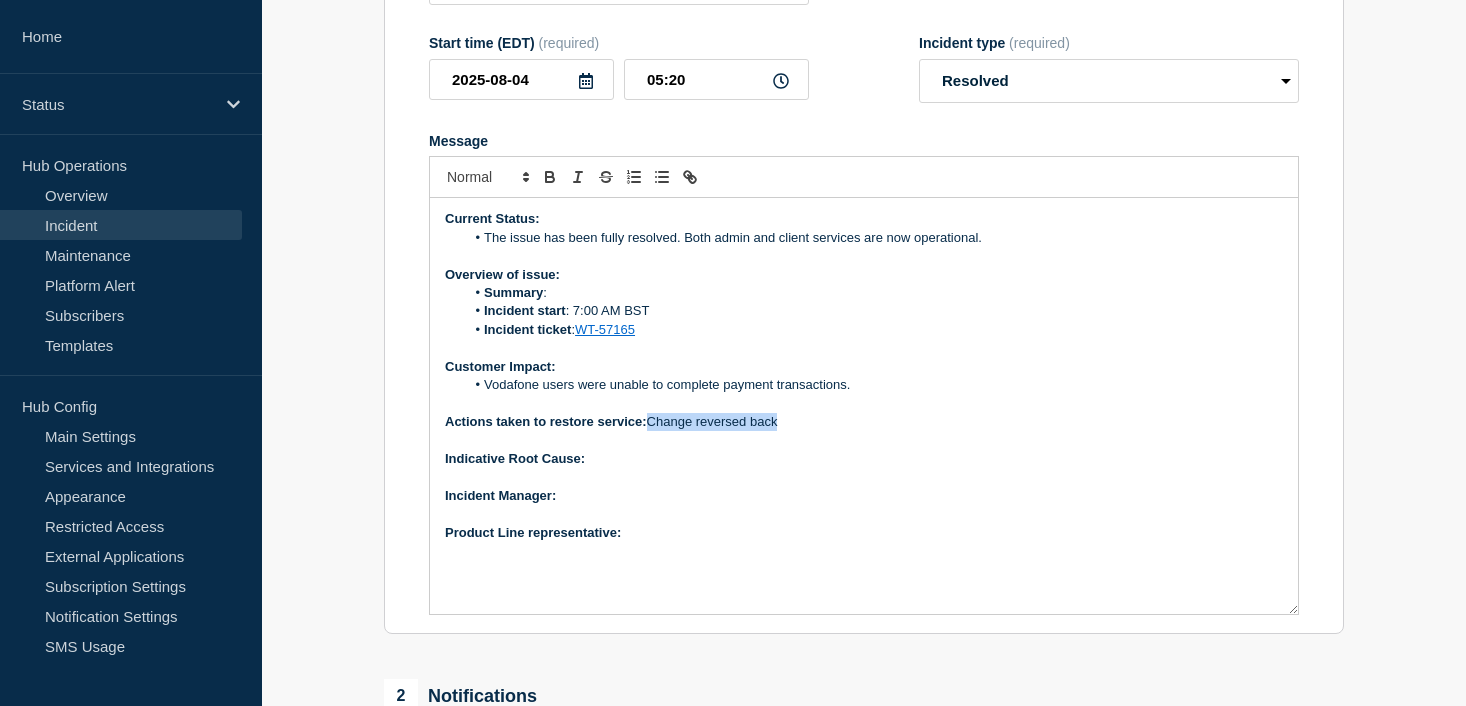 drag, startPoint x: 787, startPoint y: 444, endPoint x: 654, endPoint y: 443, distance: 133.00375 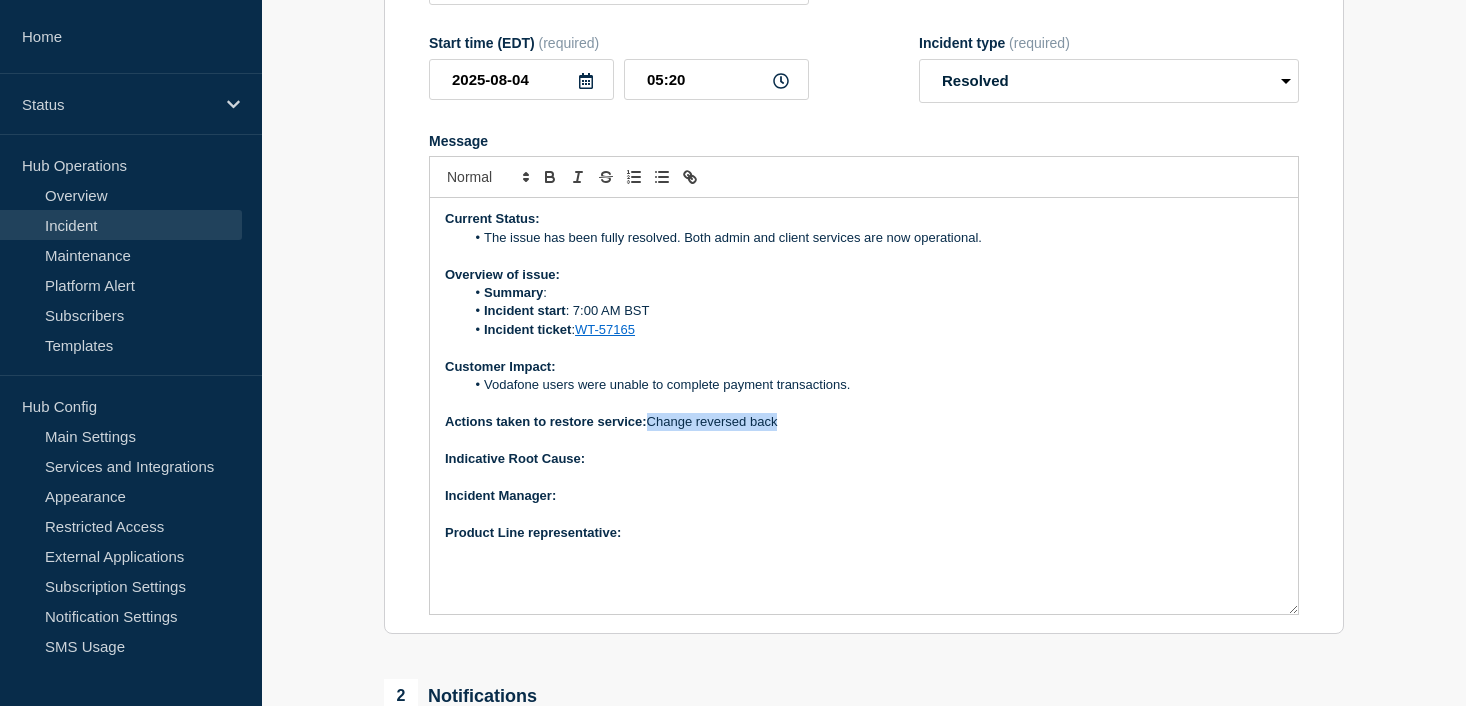 click on "Actions taken to restore service:  Change reversed back" at bounding box center (864, 422) 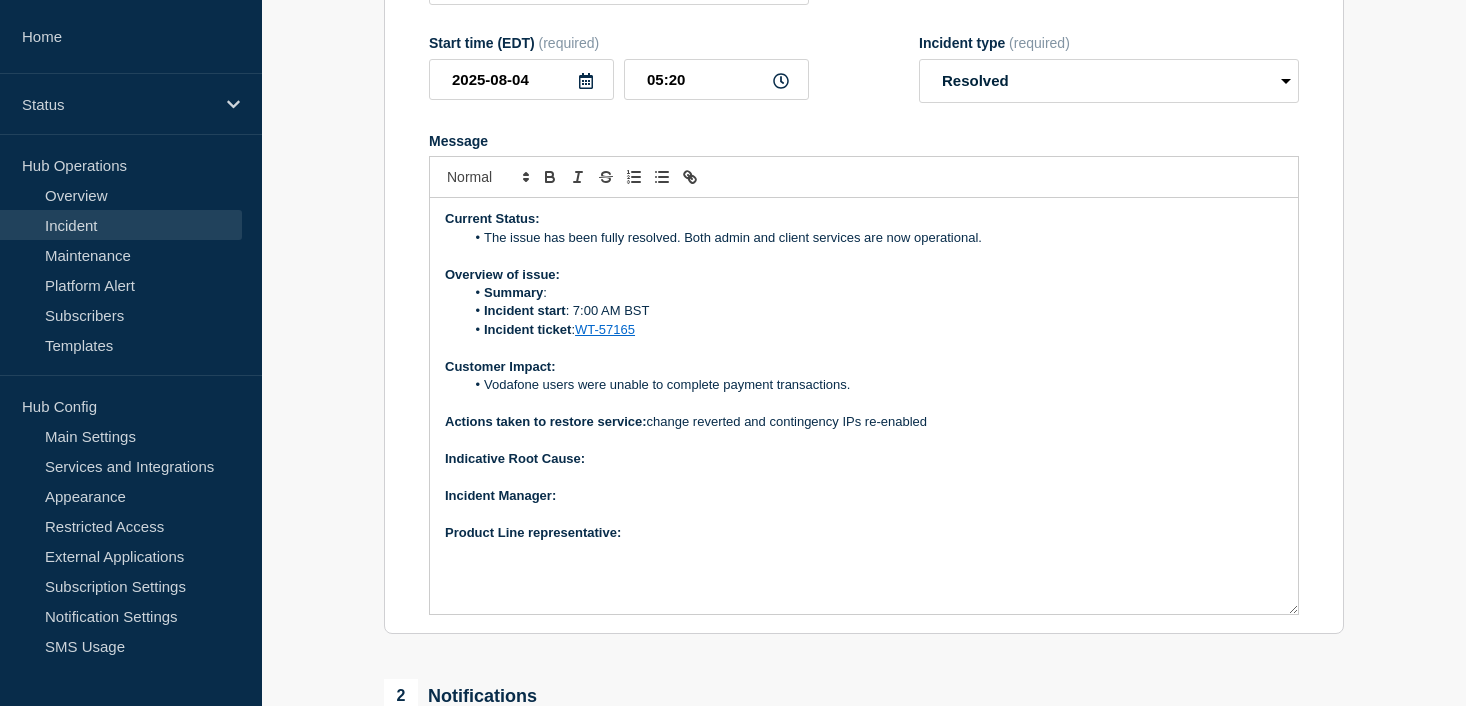 click on "Actions taken to restore service:  change reverted and contingency IPs re-enabled" at bounding box center [864, 422] 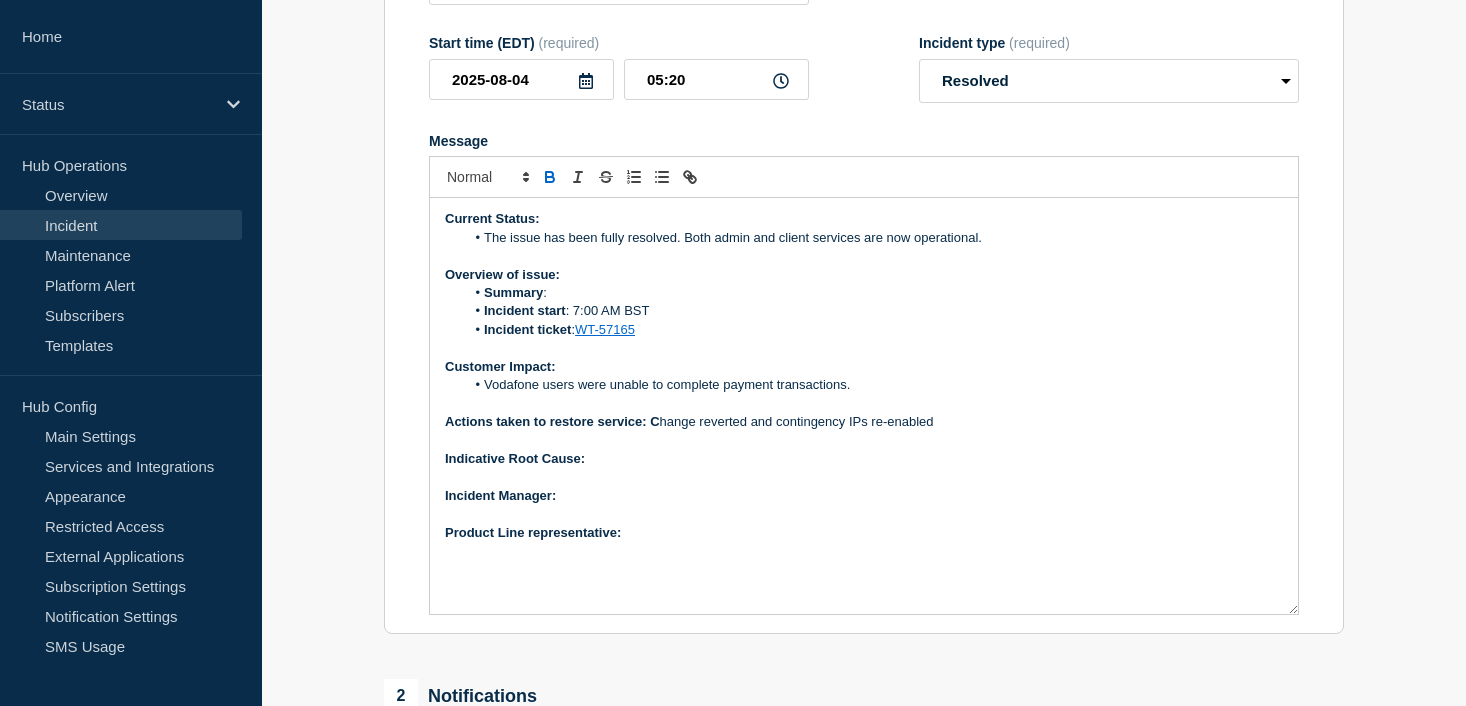 click on "Actions taken to restore service: C hange reverted and contingency IPs re-enabled" at bounding box center [864, 422] 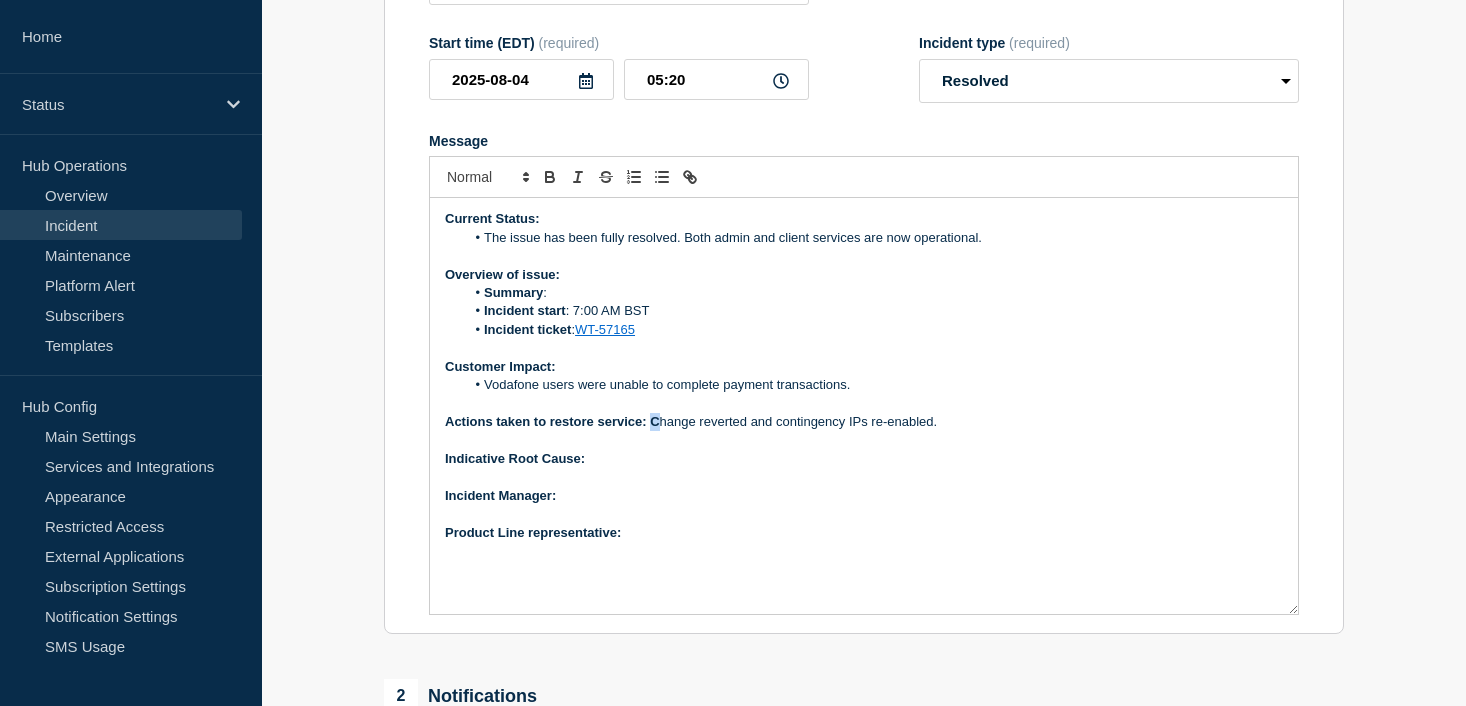 click on "Actions taken to restore service: C hange reverted and contingency IPs re-enabled." at bounding box center (864, 422) 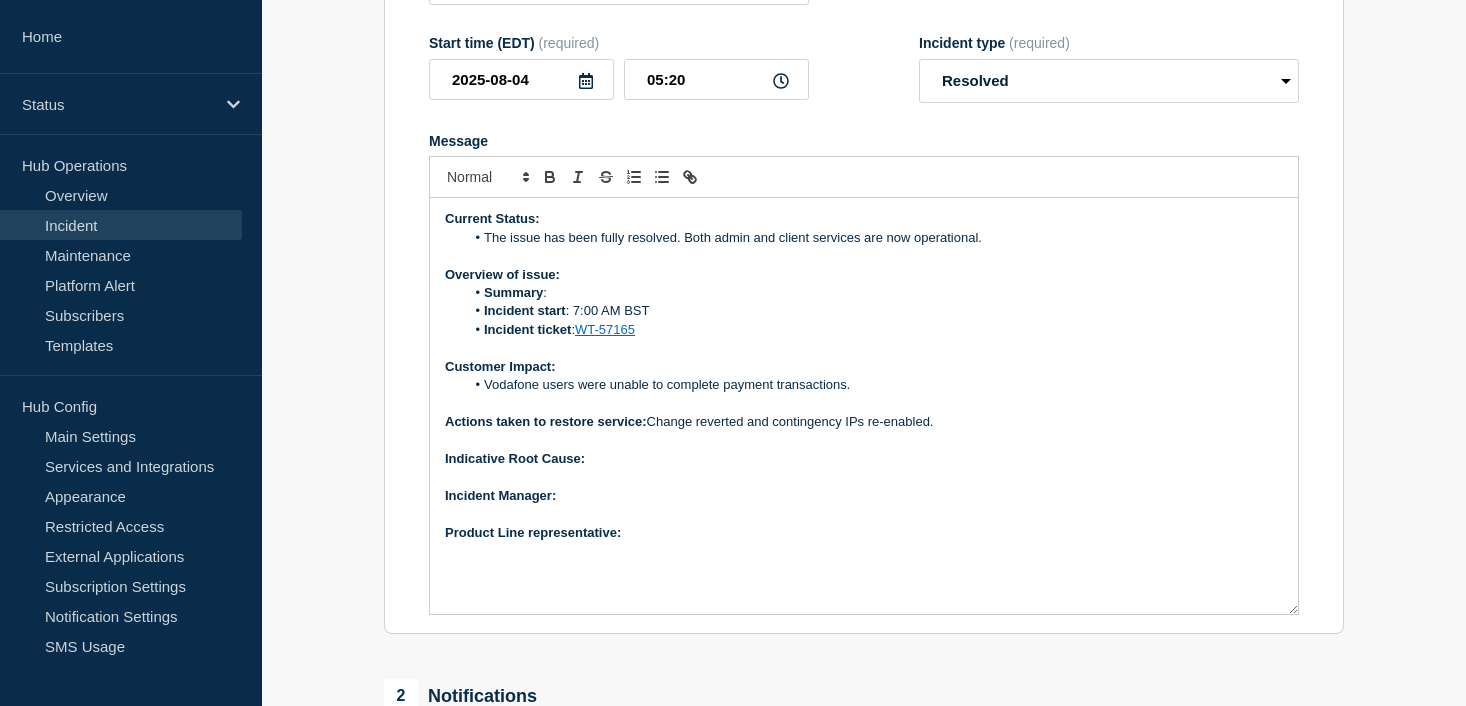 click at bounding box center (864, 441) 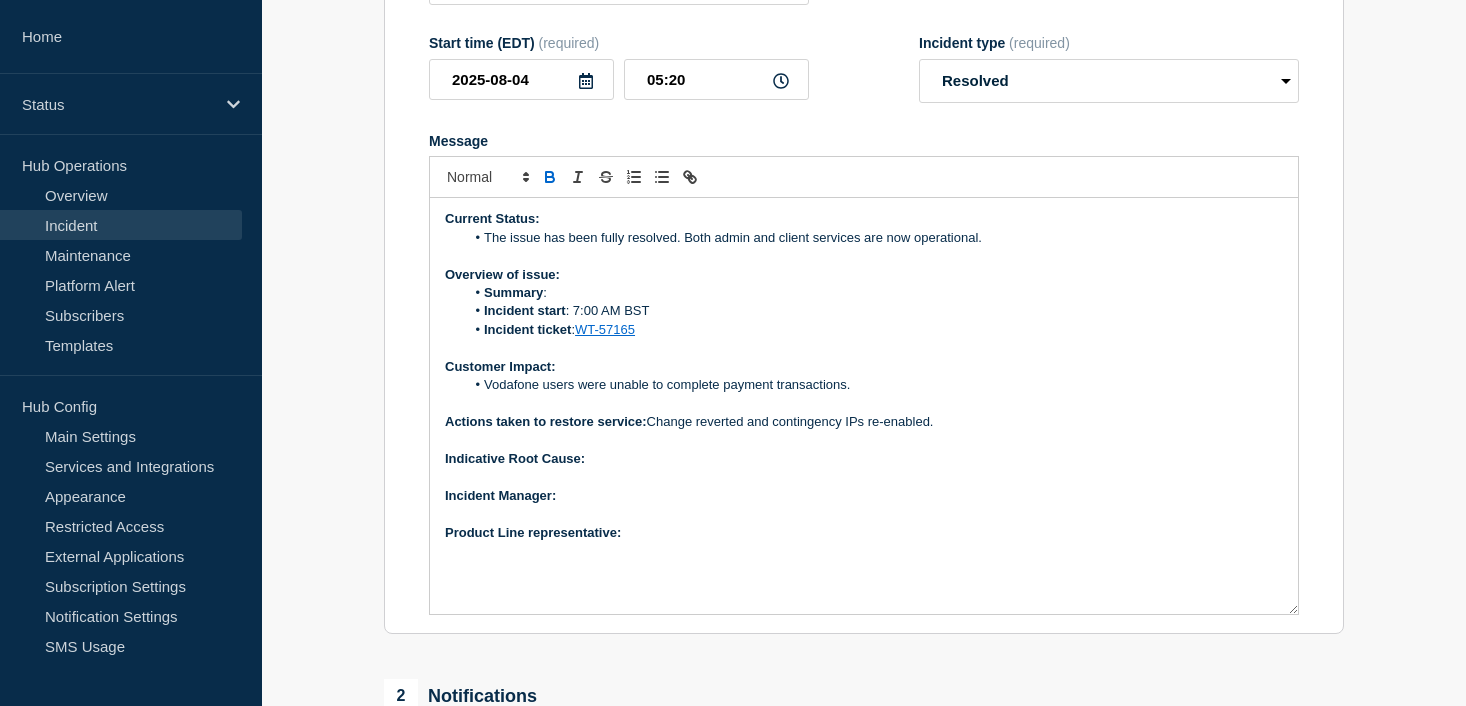 click on "Indicative Root Cause:  ﻿" at bounding box center [864, 459] 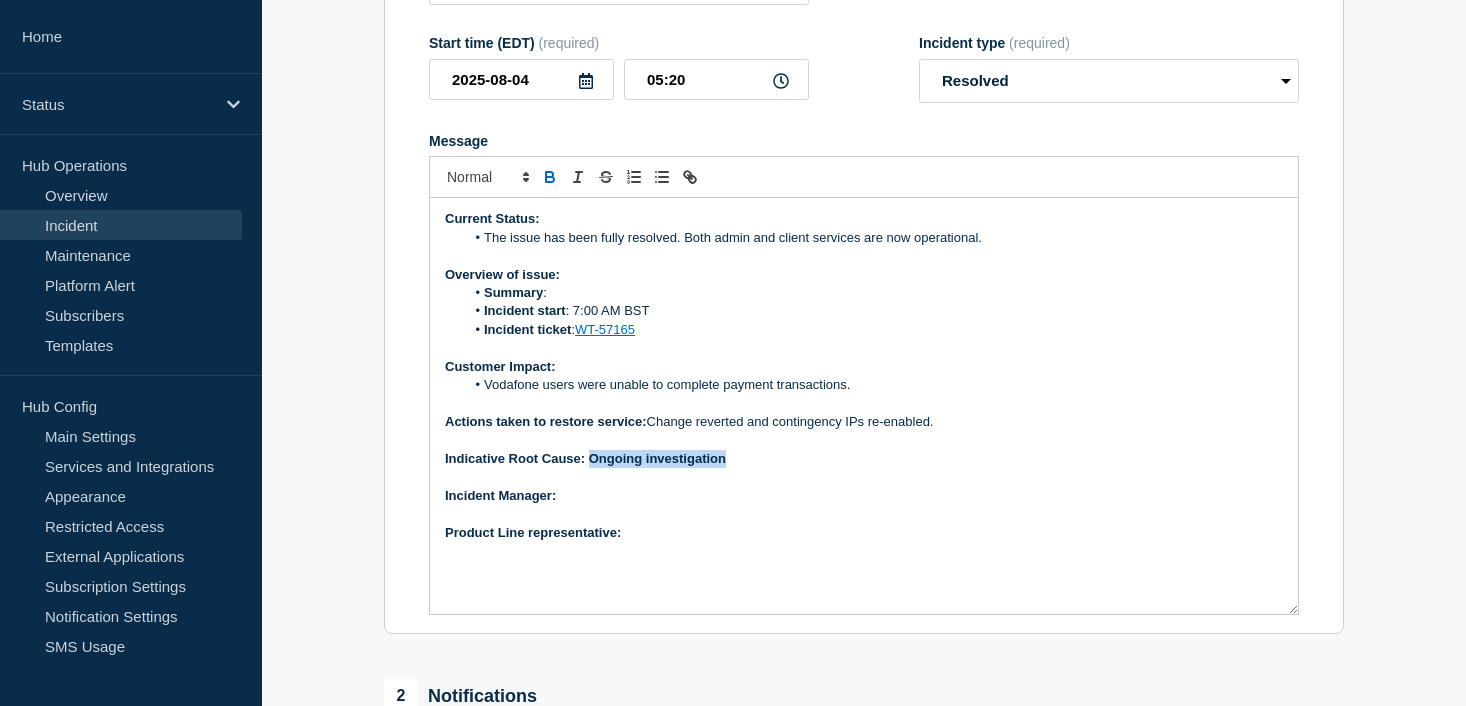 drag, startPoint x: 588, startPoint y: 480, endPoint x: 739, endPoint y: 480, distance: 151 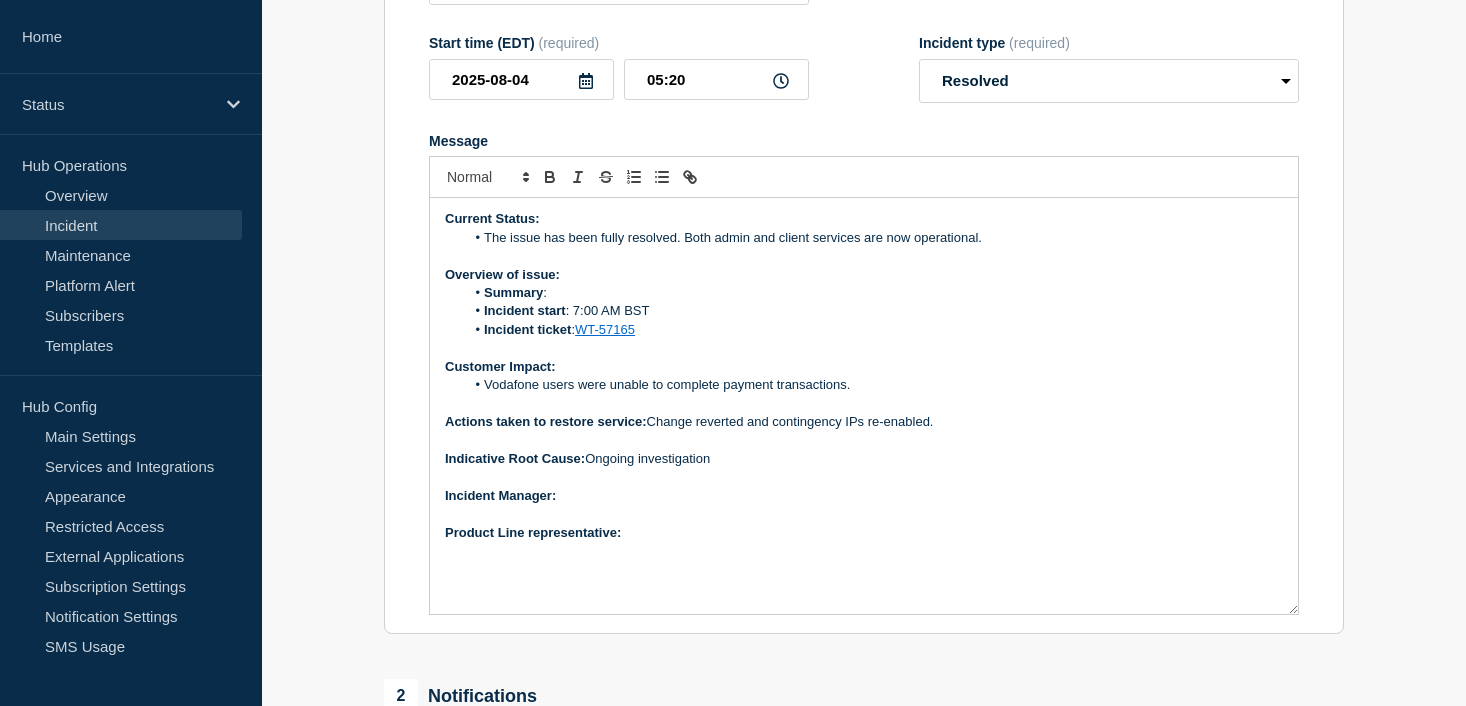 click on "Indicative Root Cause:  Ongoing investigation" at bounding box center (864, 459) 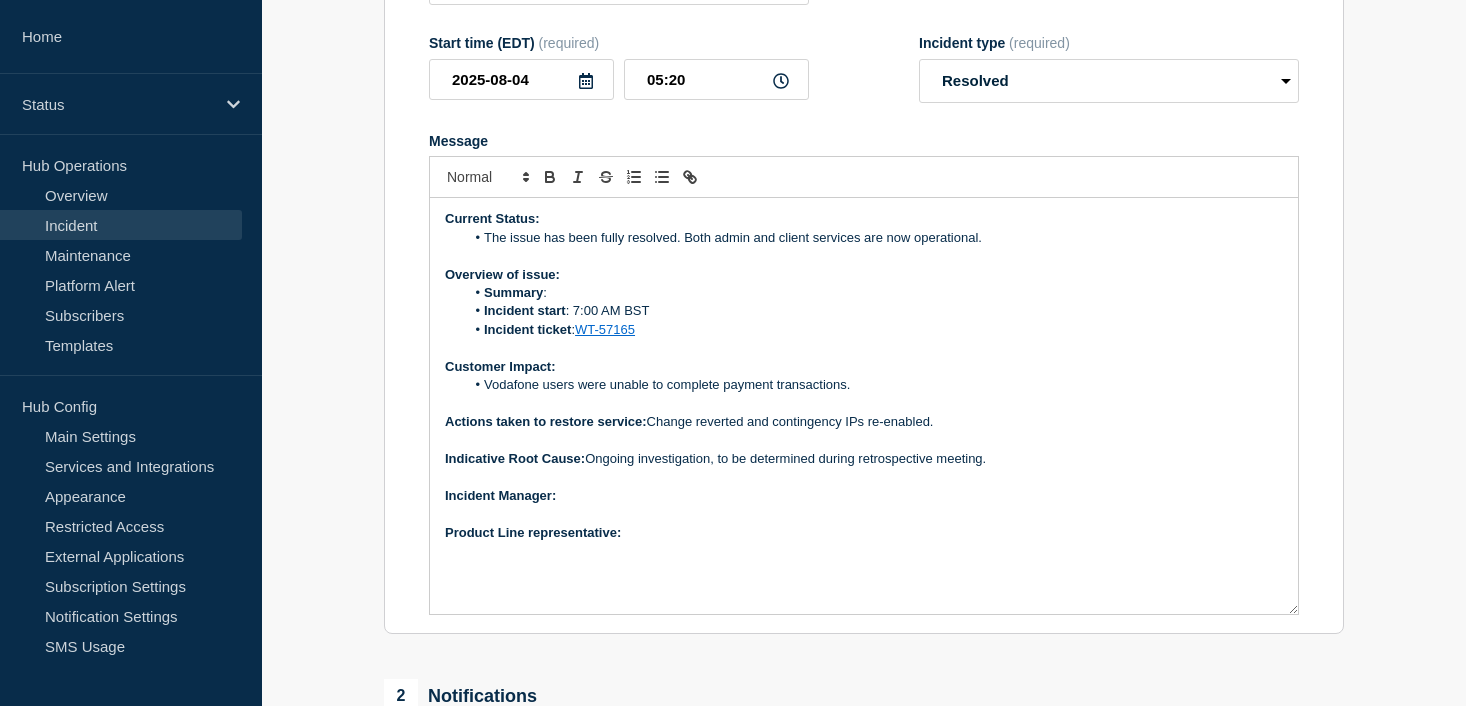 click on "﻿Incident Manager:" at bounding box center (864, 496) 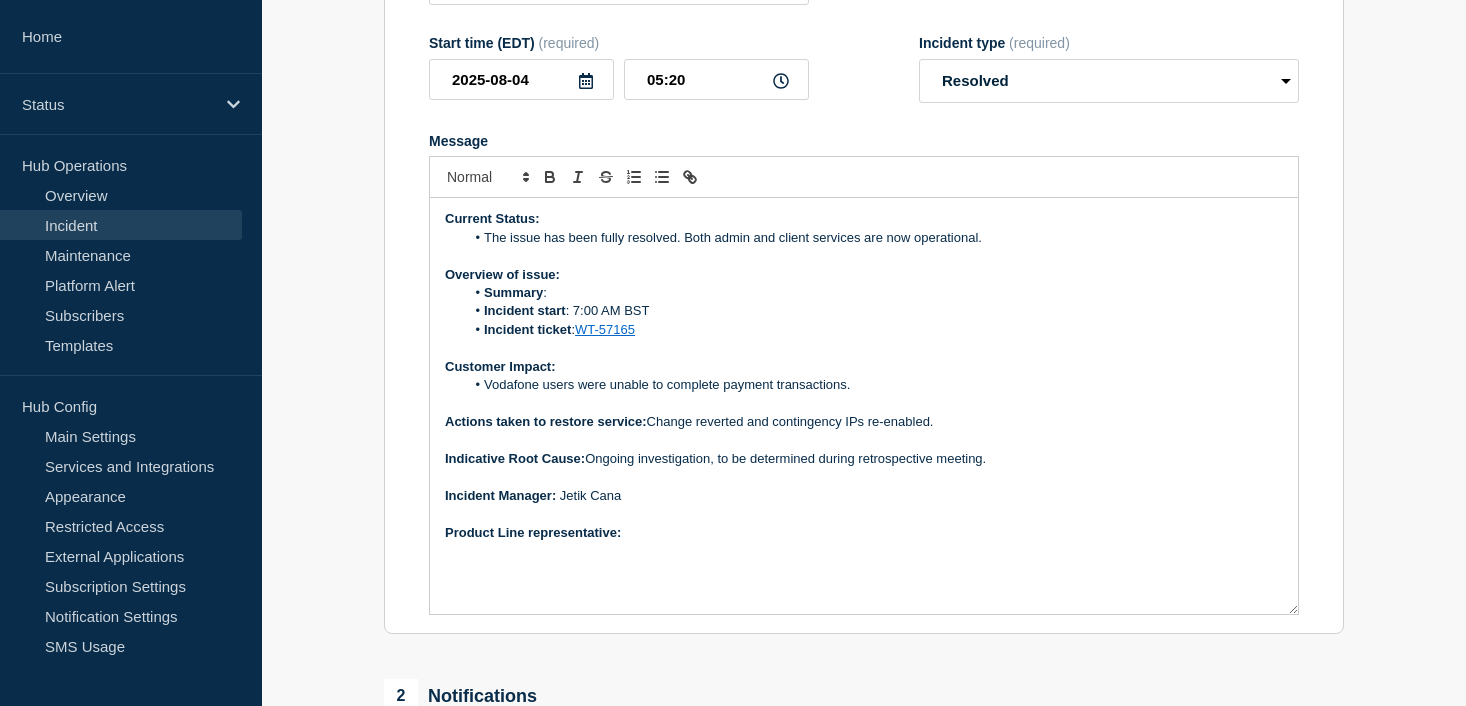click on "Product Line representative:" at bounding box center [864, 533] 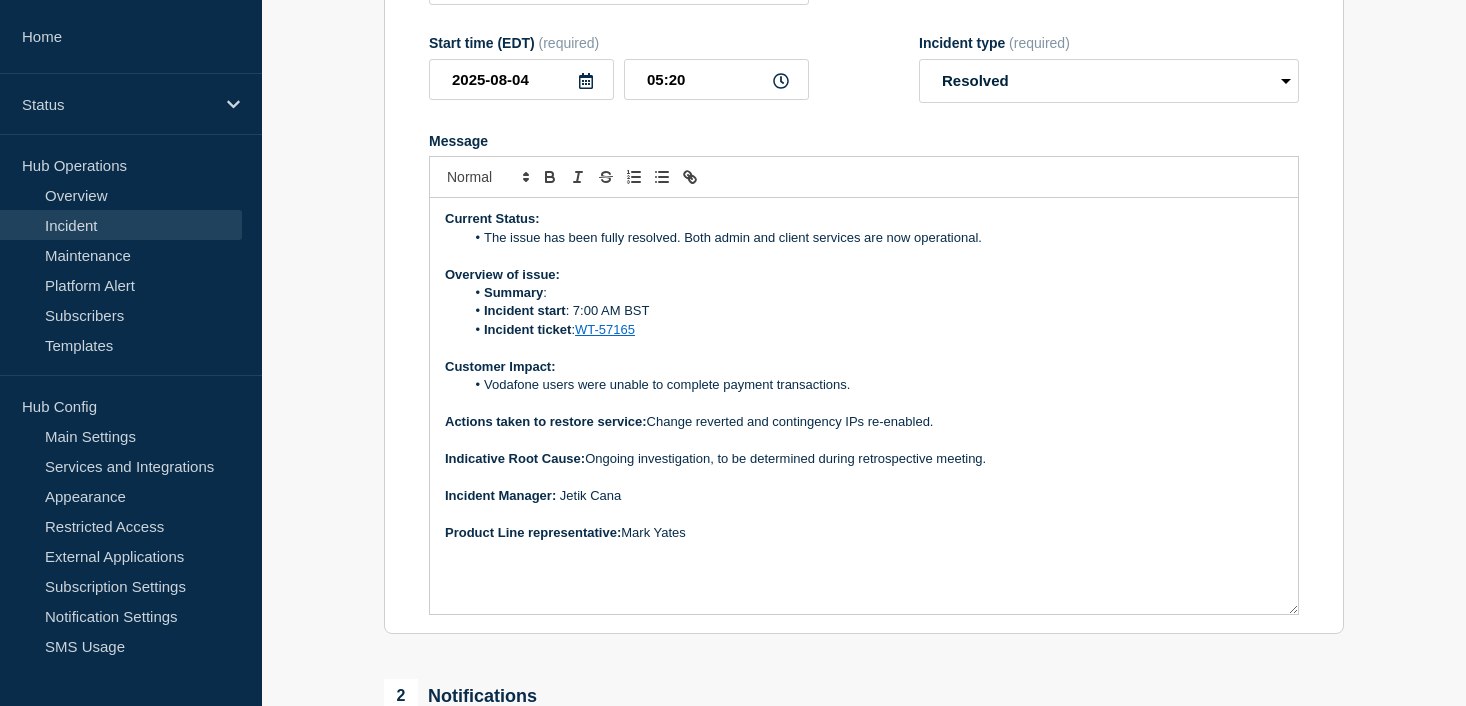 click at bounding box center [864, 348] 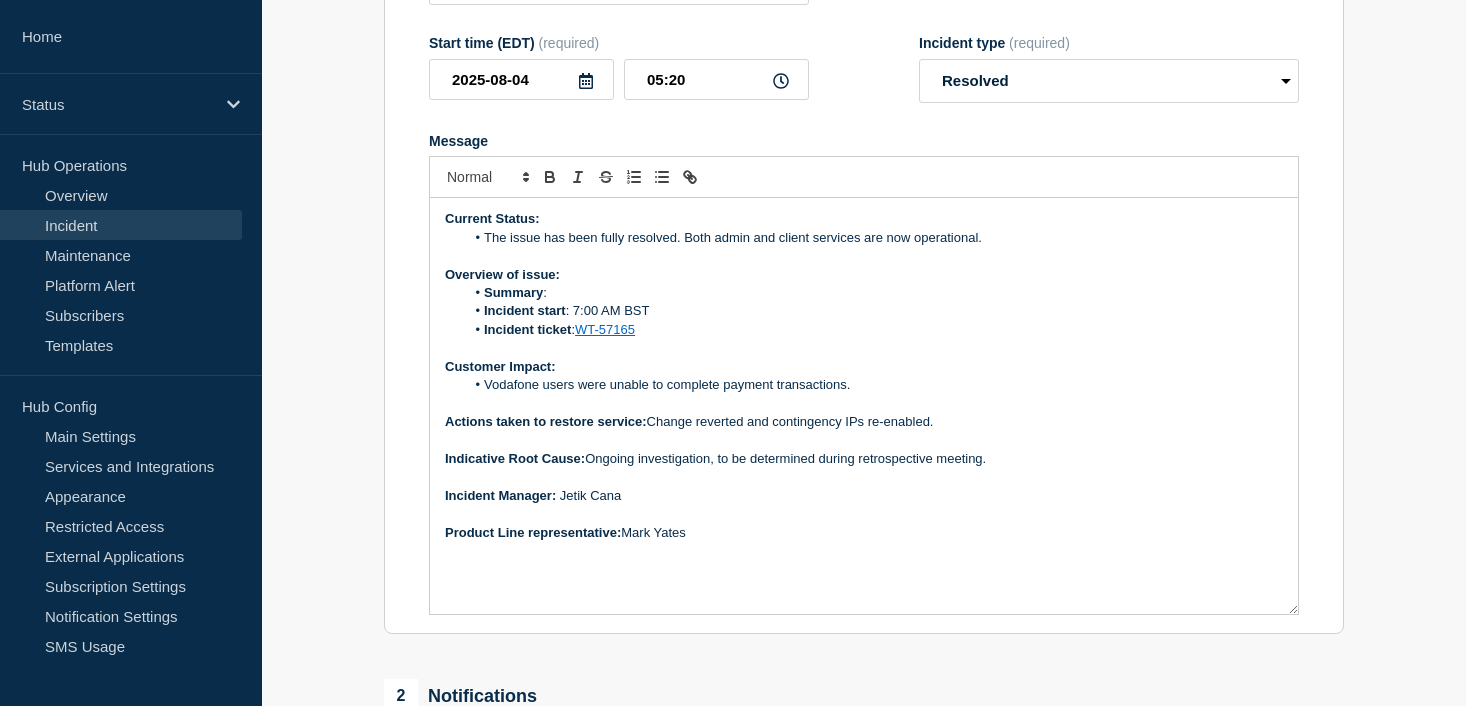 click on "Summary :" at bounding box center (874, 293) 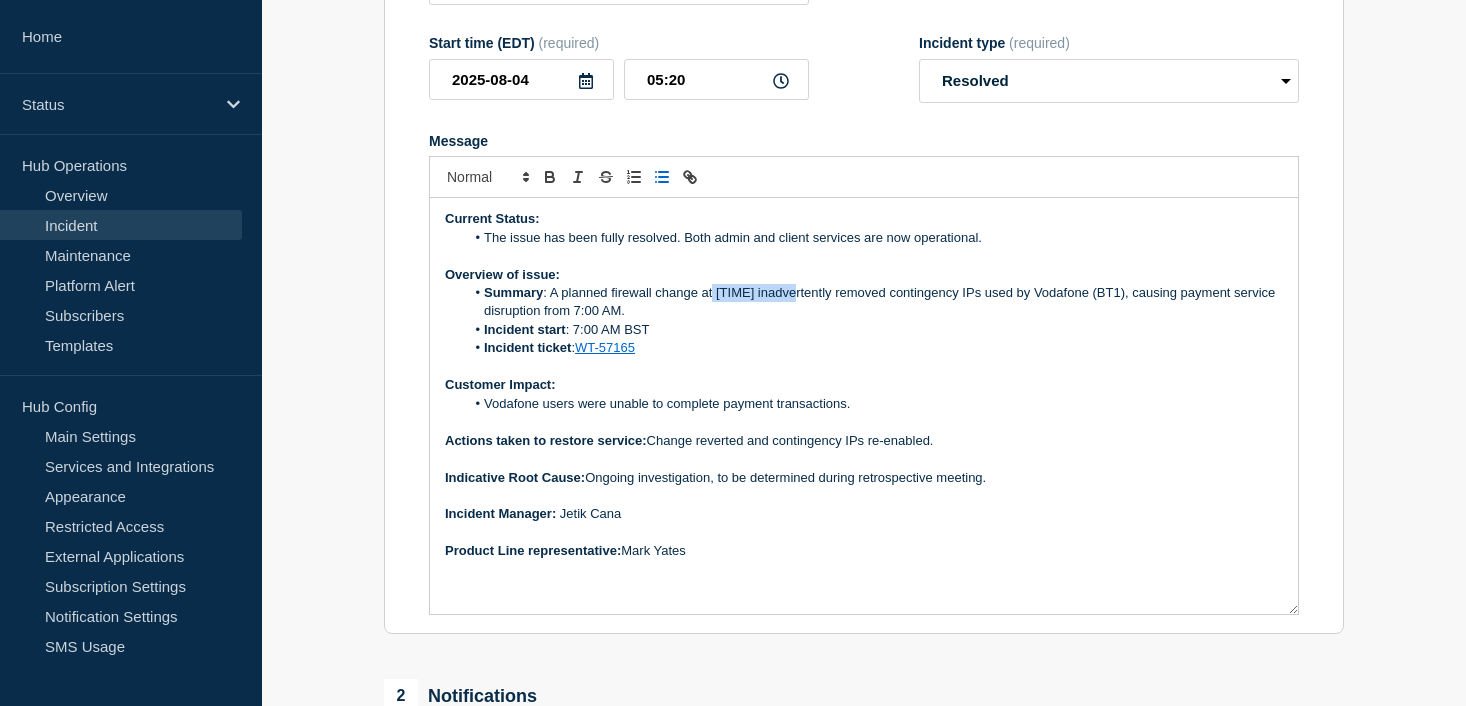 drag, startPoint x: 800, startPoint y: 316, endPoint x: 713, endPoint y: 319, distance: 87.05171 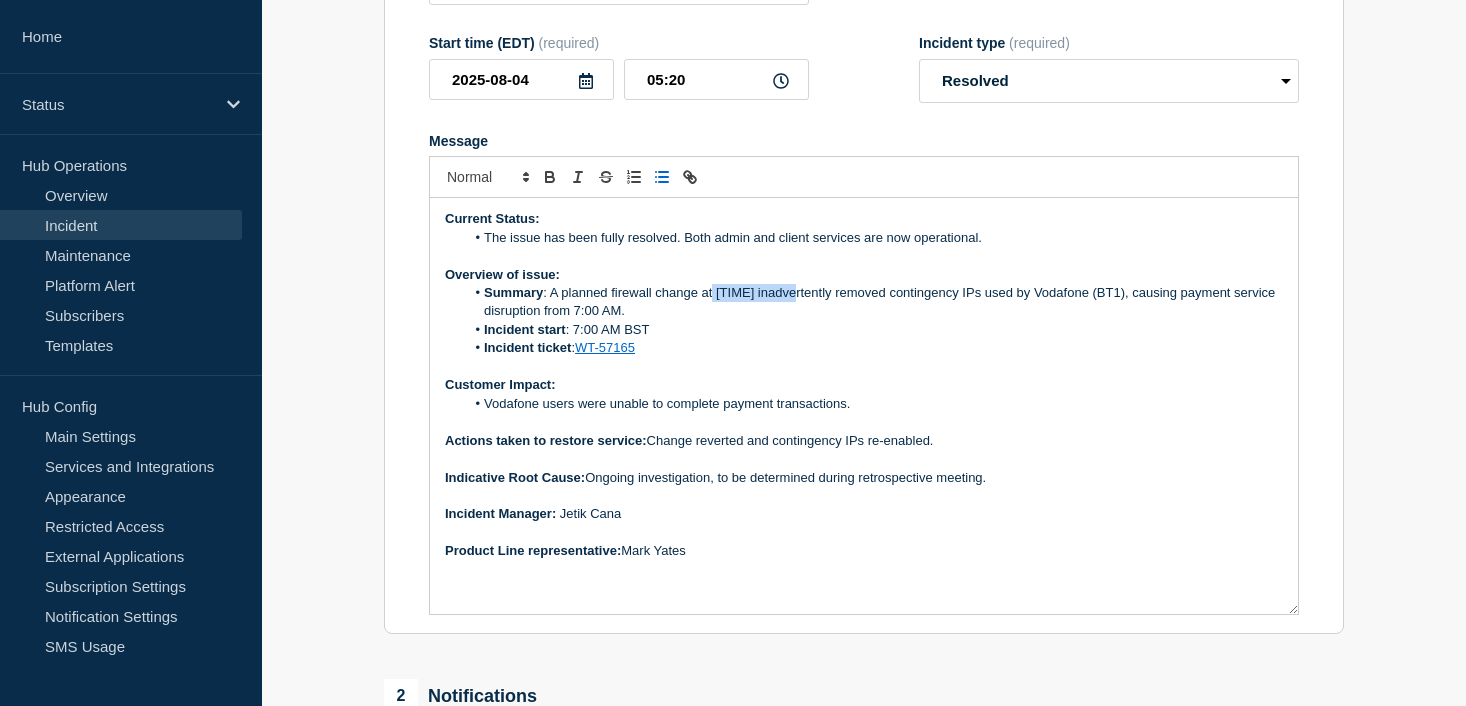 click on "Summary : A planned firewall change at [TIME] inadvertently removed contingency IPs used by Vodafone (BT1), causing payment service disruption from 7:00 AM." at bounding box center (874, 302) 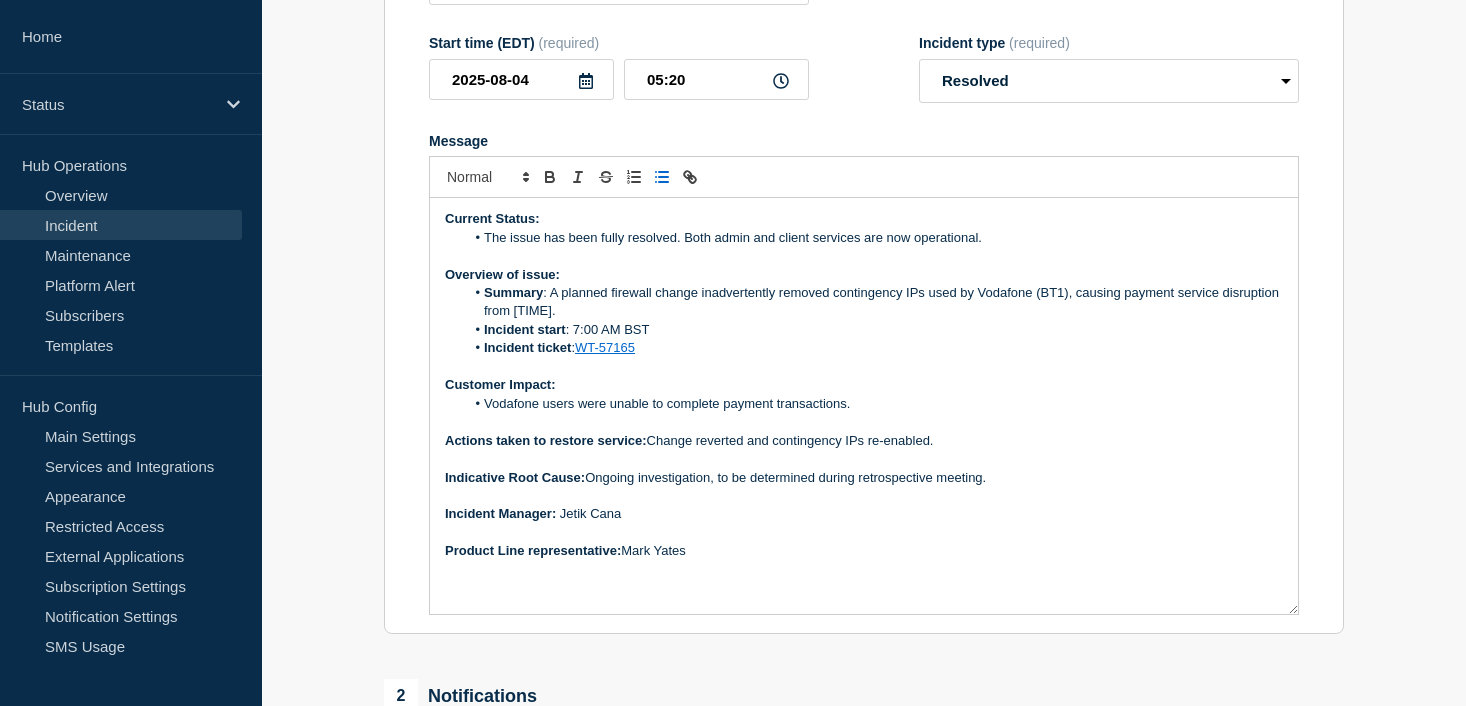 click on "Summary : A planned firewall change inadvertently removed contingency IPs used by Vodafone (BT1), causing payment service disruption from 7:00 AM." at bounding box center (874, 302) 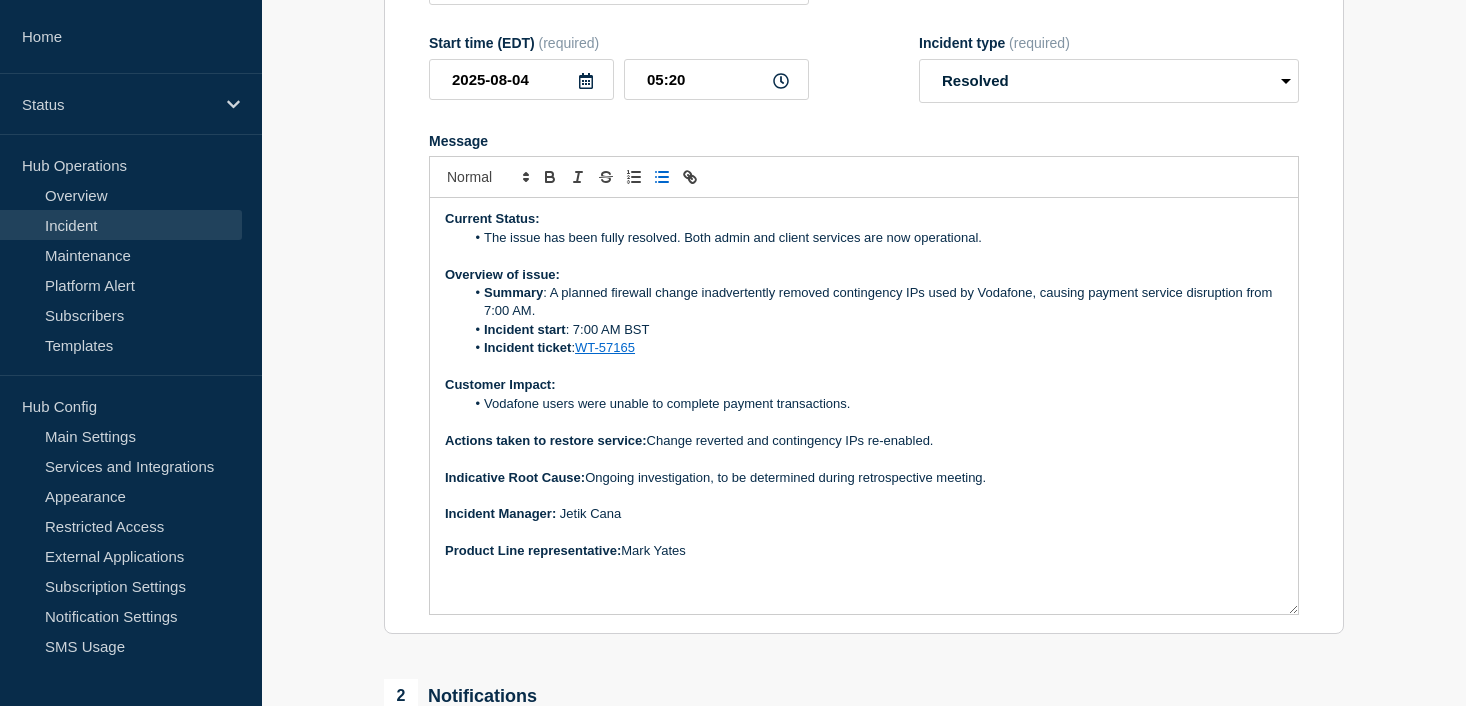 click on "1  Provide details  Title  (required) [PTX / PTX - UK - Vodafone - PR] | Severity: 1 | Summary: PTX Payments Vodafone is down for both internal and external users. Start time (EDT)  (required) [DATE] [TIME] Incident type  (required) Select option Investigating Identified Monitoring Resolved Message  Current Status: The issue has been fully resolved. Both admin and client services are now operational. Overview of issue:  Summary : A planned firewall change inadvertently removed contingency IPs used by Vodafone, causing payment service disruption from 7:00 AM. Incident start : 7:00 AM BST Incident ticket :  WT-57165 Customer Impact: Vodafone users were unable to complete payment transactions. Actions taken to restore service:  Change reverted and contingency IPs re-enabled. Indicative Root Cause:  Ongoing investigation, to be determined during retrospective meeting. ﻿Incident Manager:  [PERSON] Product Line representative:  [PERSON] 2  Notifications  Send immediate notification to subscribers  Yes  No" at bounding box center [864, 478] 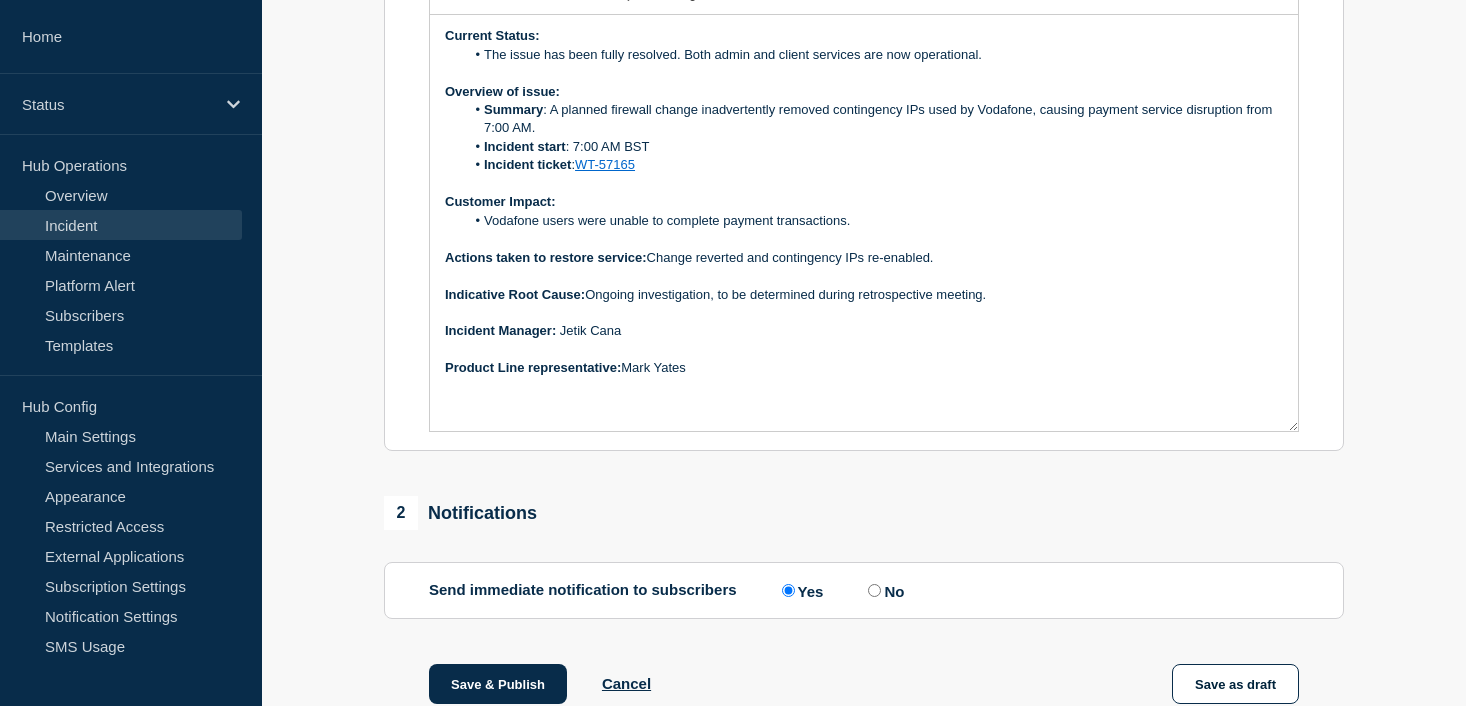 scroll, scrollTop: 600, scrollLeft: 0, axis: vertical 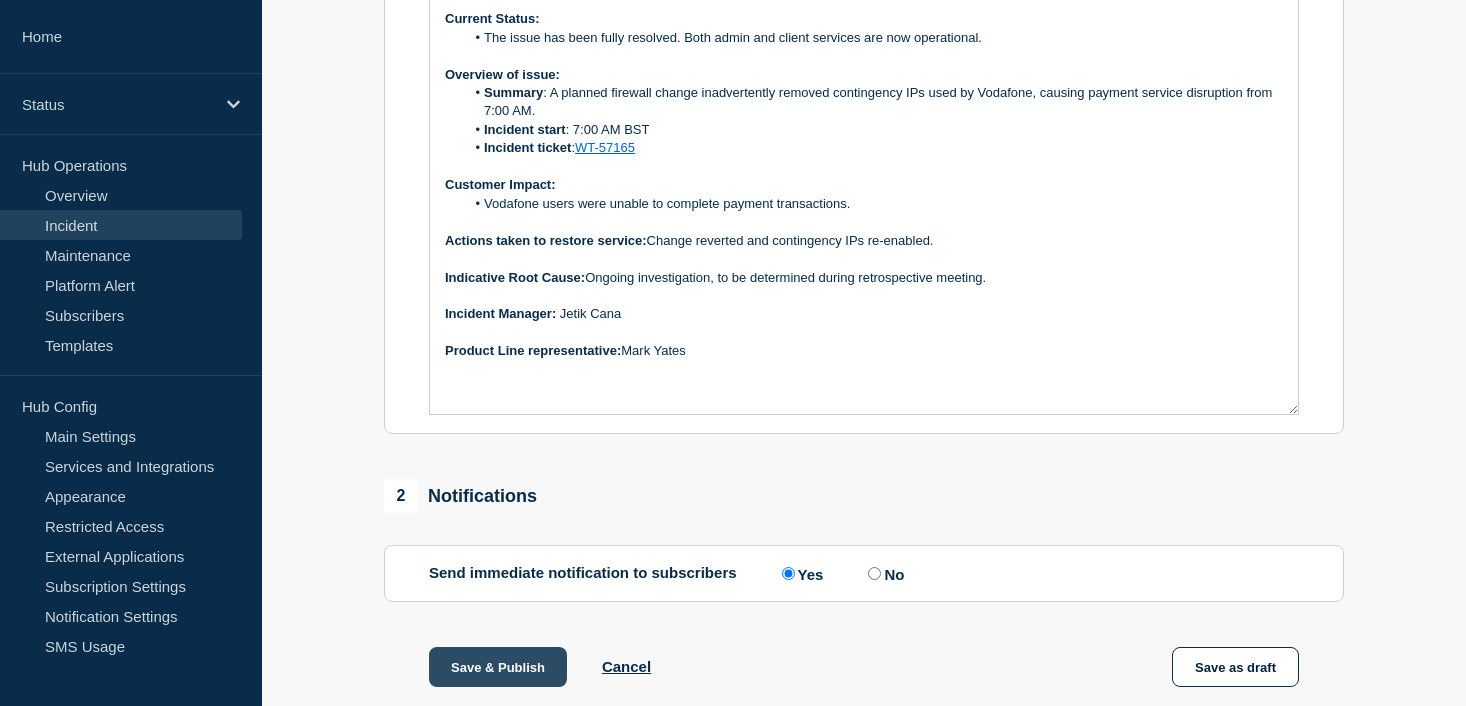 click on "Save & Publish" at bounding box center [498, 667] 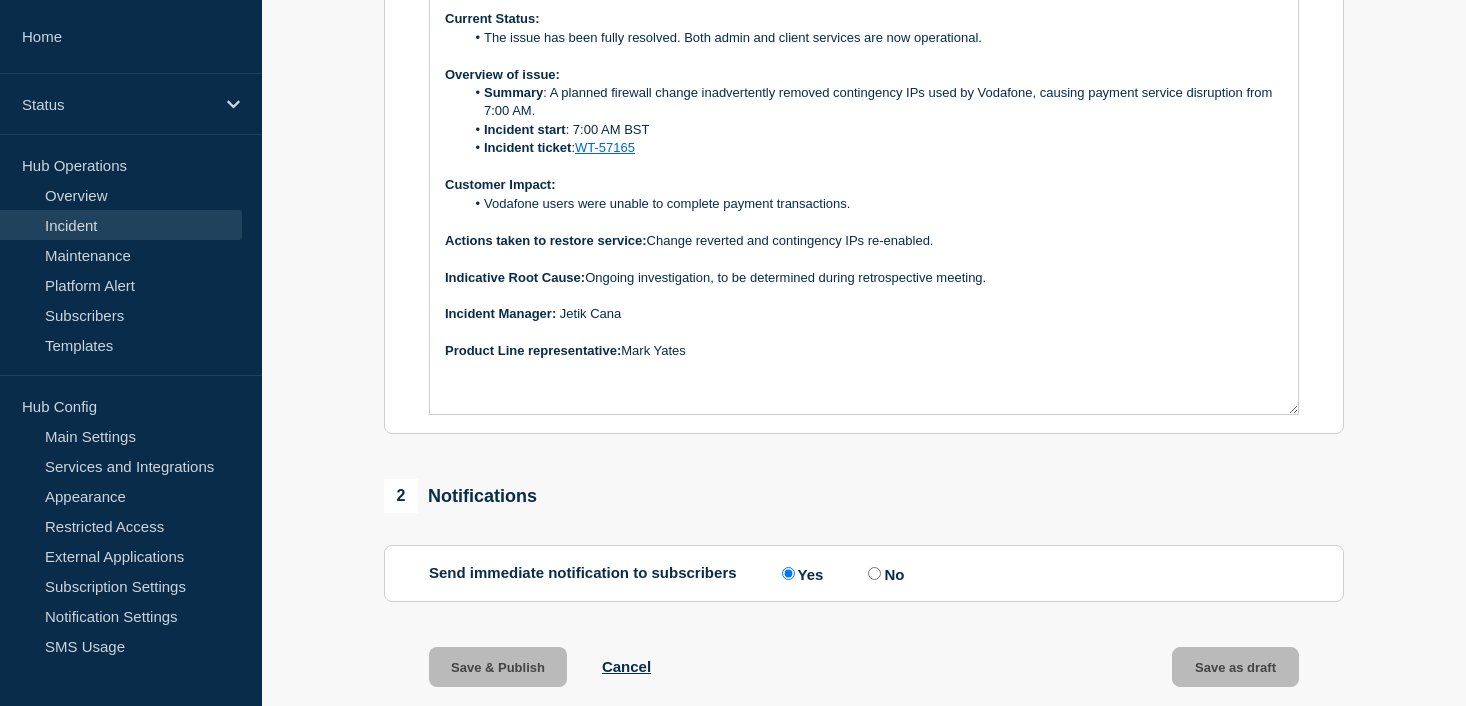 scroll, scrollTop: 0, scrollLeft: 0, axis: both 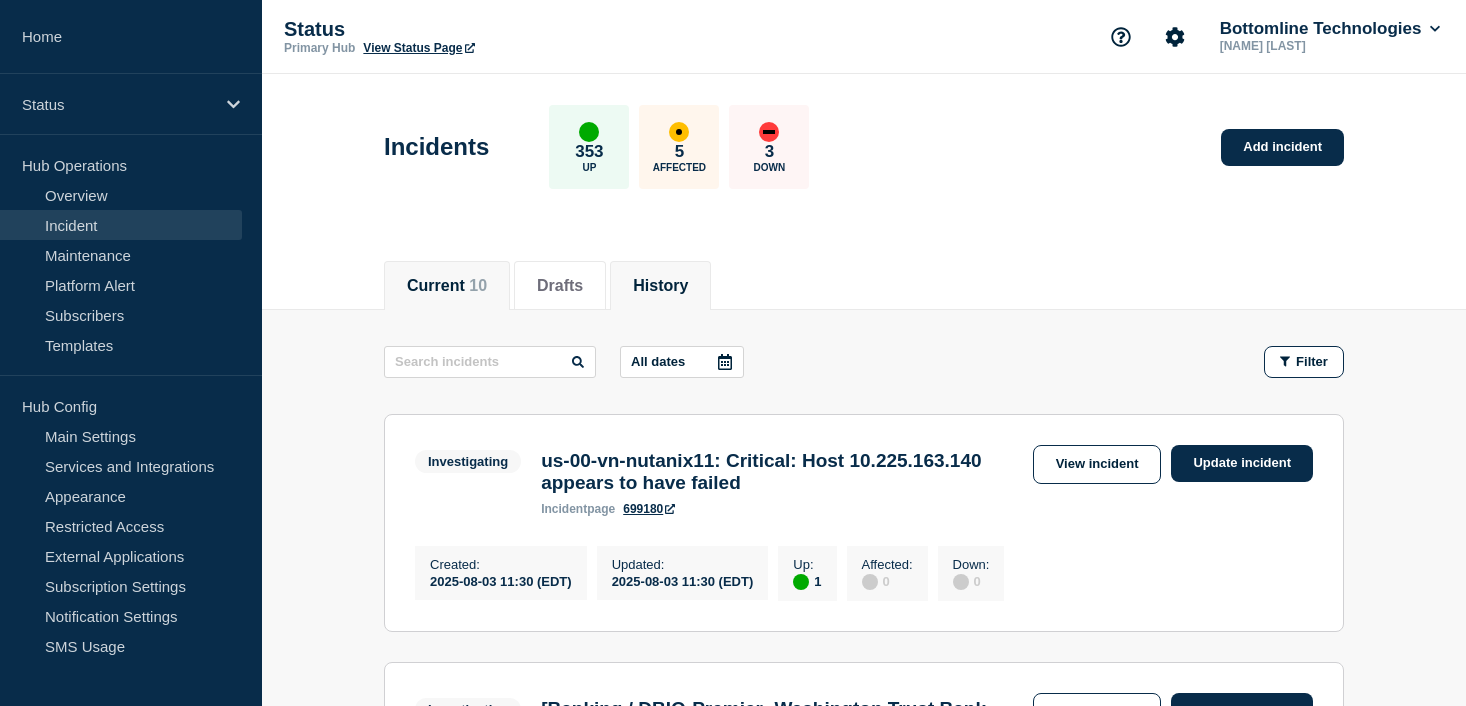 click on "History" at bounding box center (660, 286) 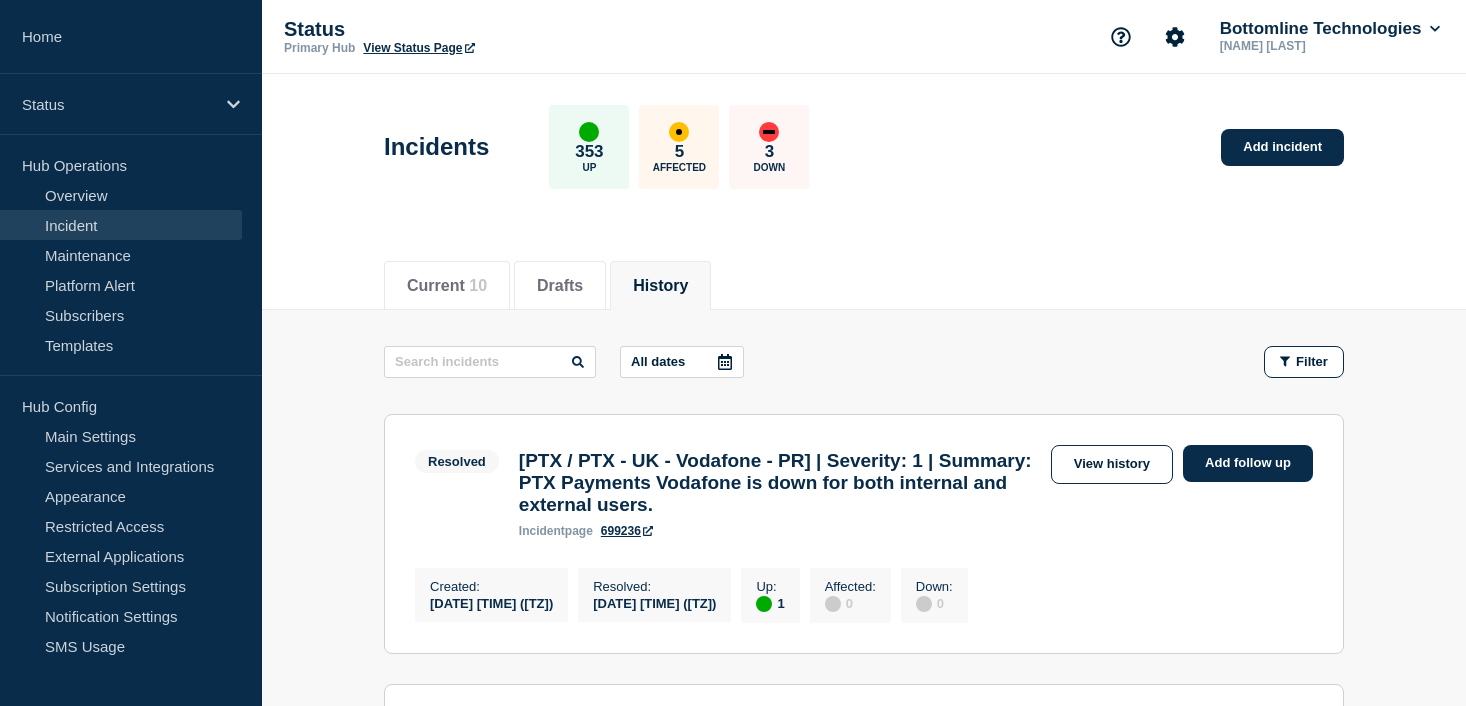 click on "All dates Filter Resolved 1 Up [PTX / PTX - UK - Vodafone - PR] | Severity: 1 | Summary: PTX Payments Vodafone is down for both internal and external users. Created  2025-08-04 05:07 (EDT) Resolved  2025-08-04 05:20 (EDT) Resolved [PTX / PTX - UK - Vodafone - PR] | Severity: 1 | Summary: PTX Payments Vodafone is down for both internal and external users. incident  page 699236  View history Add follow up Created :  2025-08-04 05:07 (EDT) Resolved :  2025-08-04 05:20 (EDT) Up :  1 Affected :  0 Down :  0 Resolved 1 Up [LSM / Legal-X - CA - PR] | Severity: 3 | WT-57148 | Summary: CA Production- Weblogic pods are restarting Created  2025-08-04 02:20 (EDT) Resolved  2025-08-04 03:08 (EDT) Resolved [LSM / Legal-X - CA - PR] | Severity: 3 | WT-57148 | Summary: CA Production- Weblogic pods are restarting incident  page 699227  View history Add follow up Created :  2025-08-04 02:20 (EDT) Resolved :  2025-08-04 03:08 (EDT) Up :  1 Affected :  0 Down :  0 Resolved 1 Up Created  2025-08-03 13:34 (EDT) Resolved  Resolved" 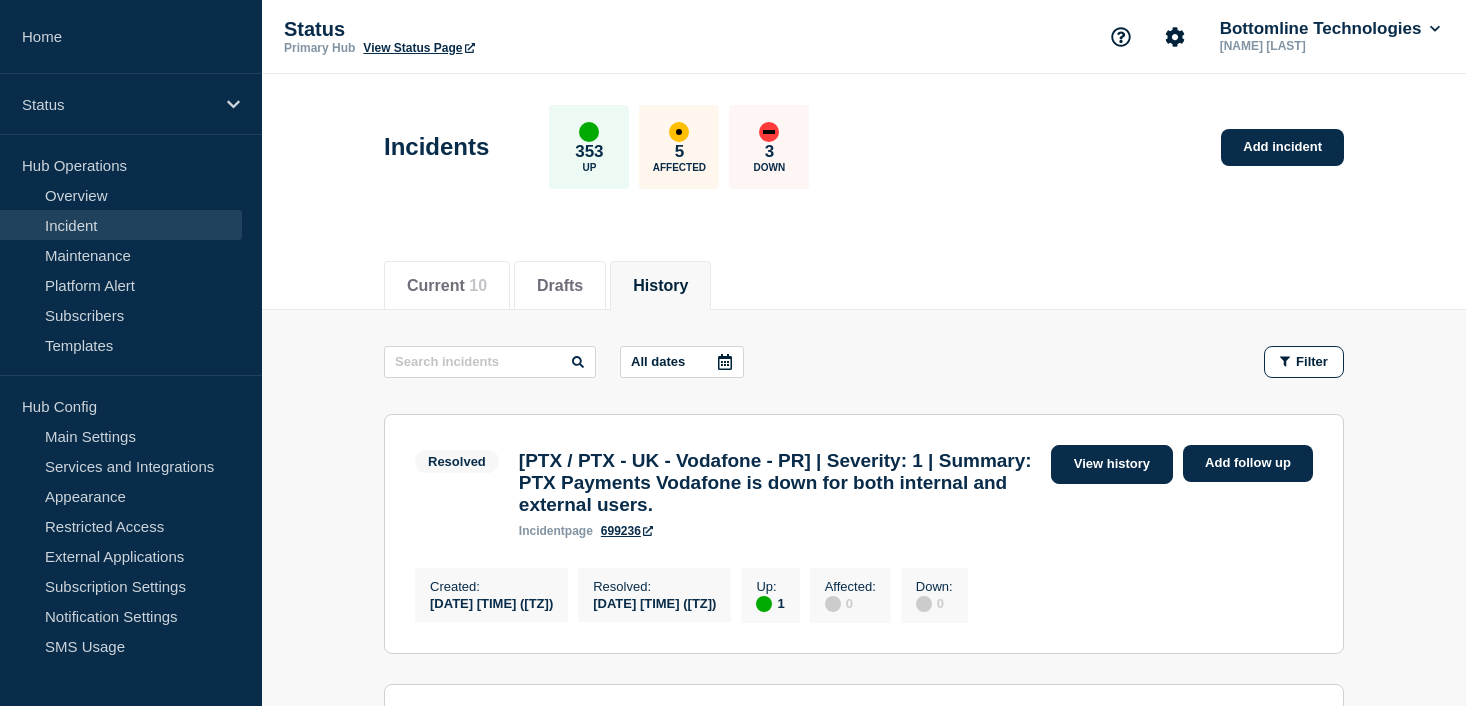 click on "View history" at bounding box center [1112, 464] 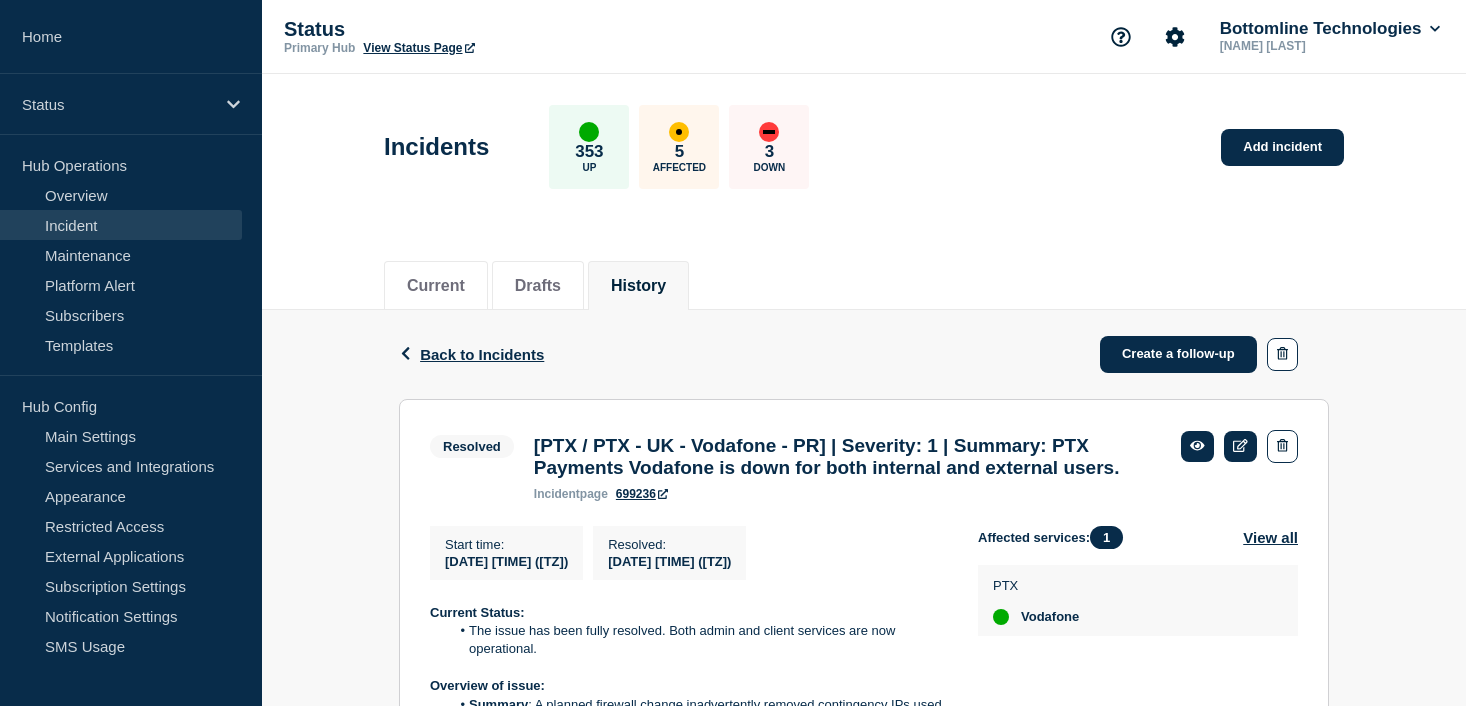 scroll, scrollTop: 100, scrollLeft: 0, axis: vertical 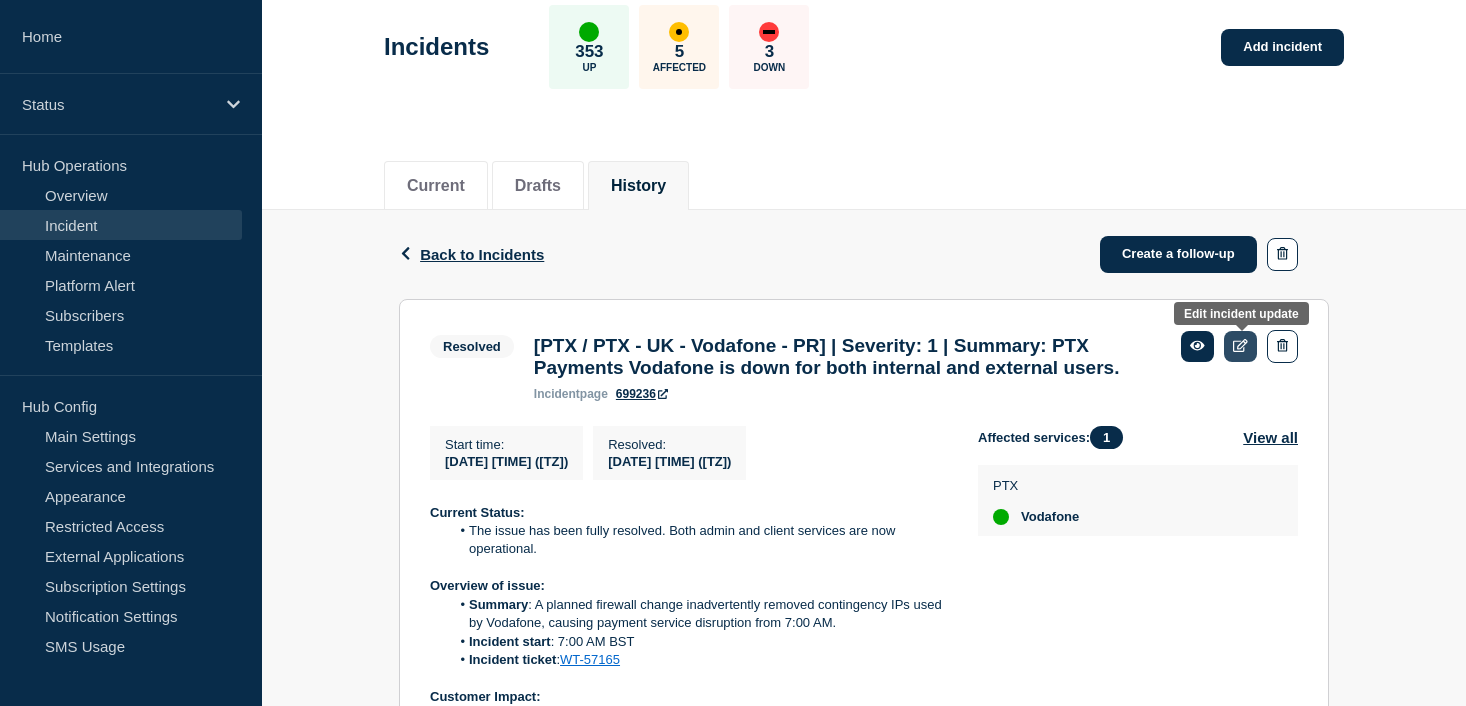 click 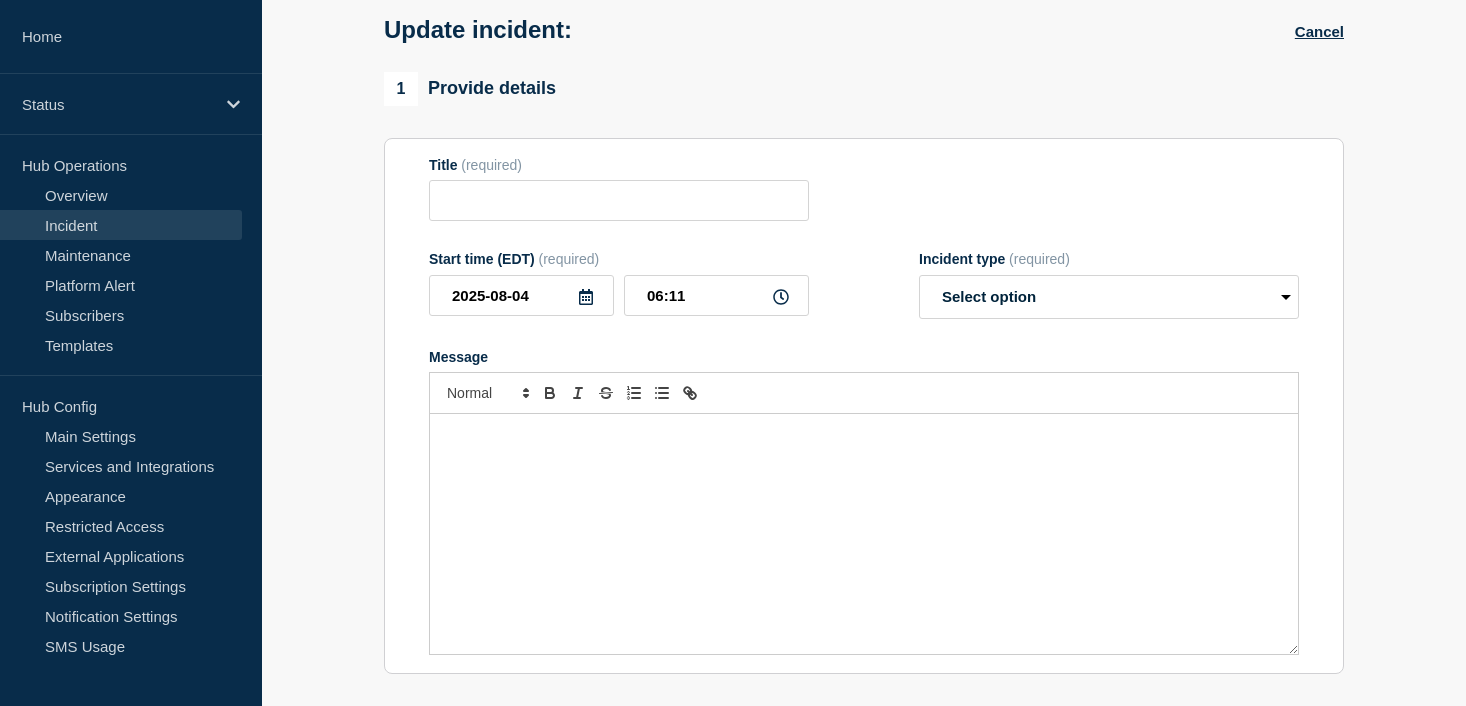 type on "[PTX / PTX - UK - Vodafone - PR] | Severity: 1 | Summary: PTX Payments Vodafone is down for both internal and external users." 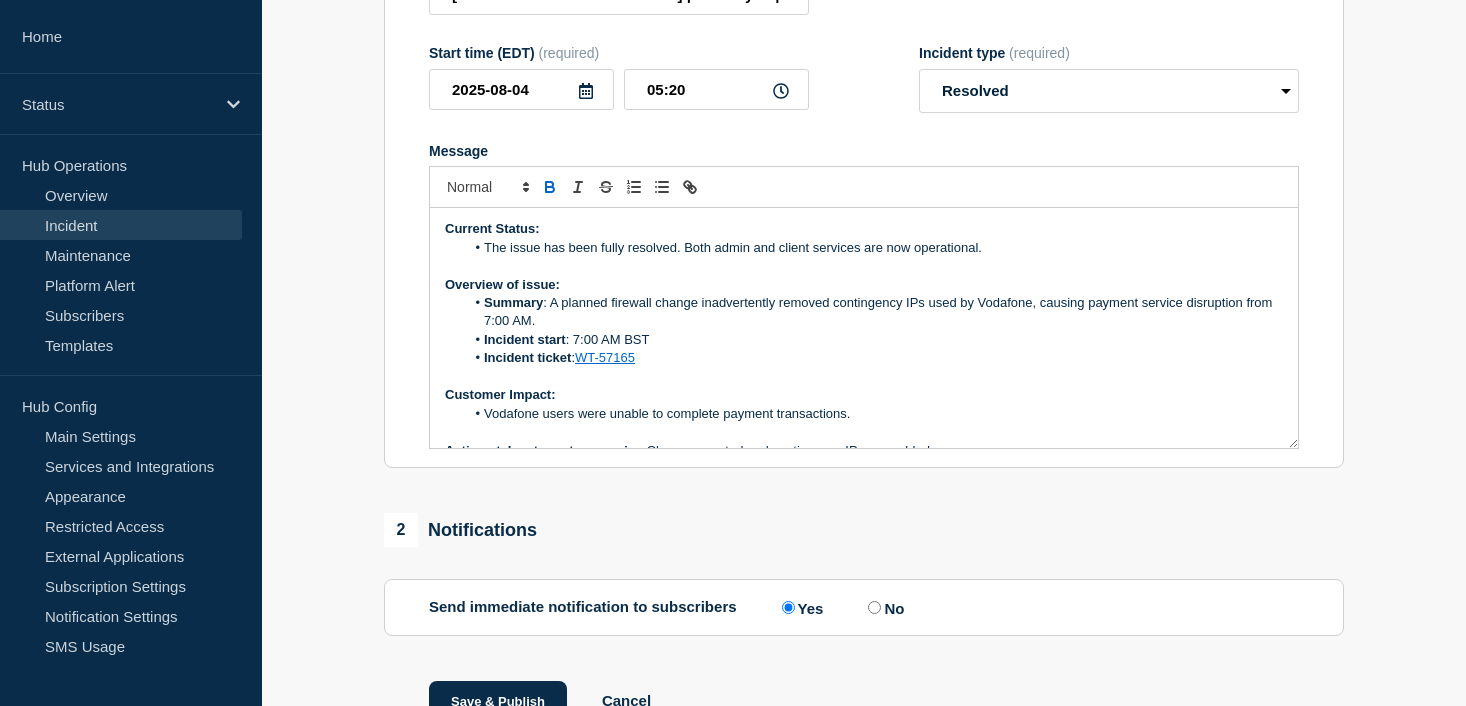 scroll, scrollTop: 400, scrollLeft: 0, axis: vertical 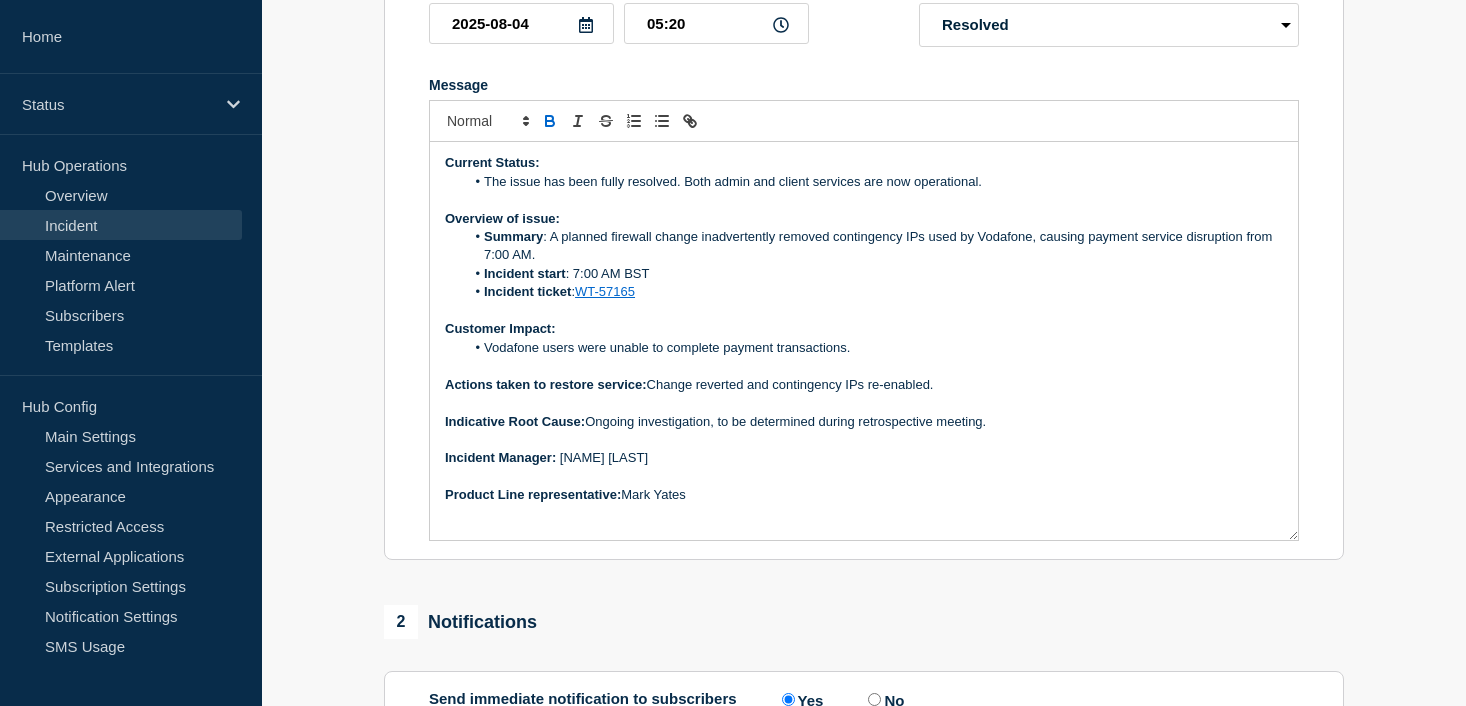 drag, startPoint x: 1295, startPoint y: 420, endPoint x: 1290, endPoint y: 580, distance: 160.07811 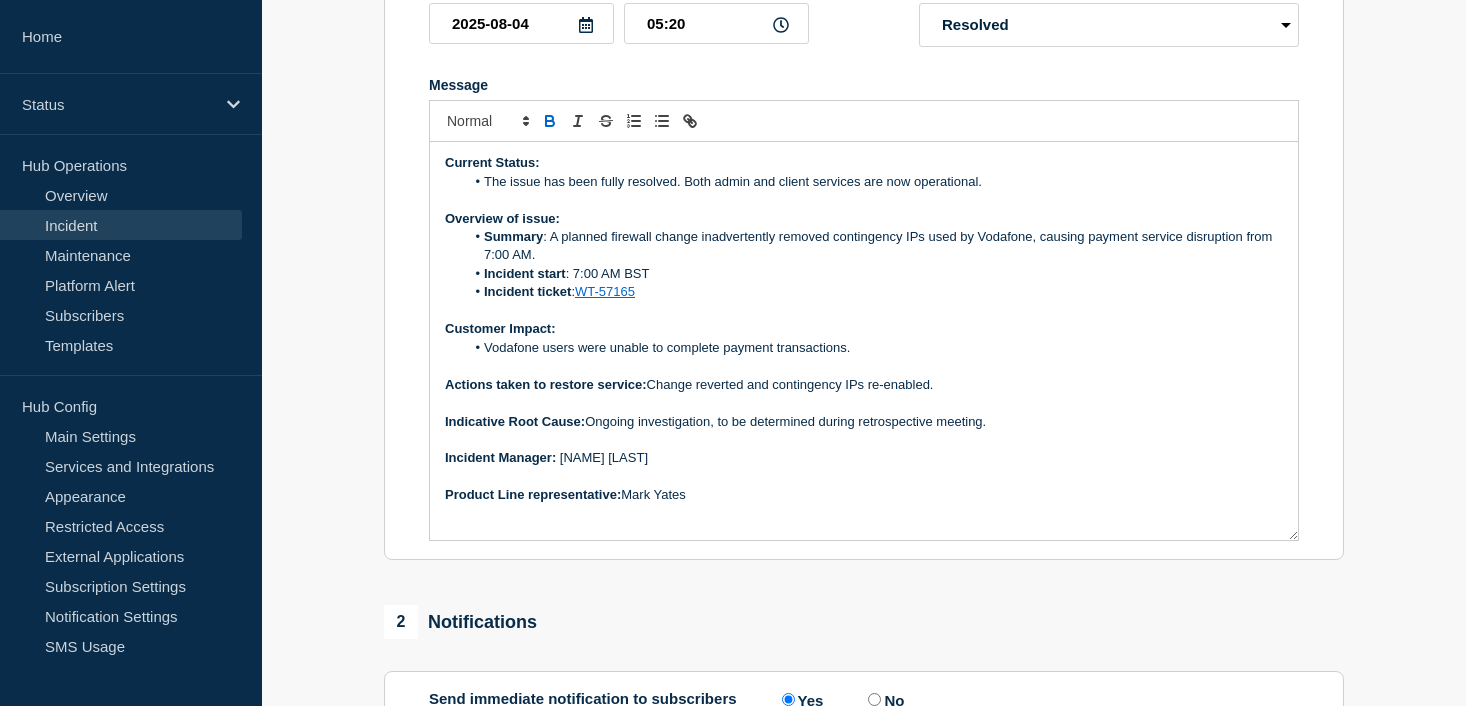 click on "Current Status: The issue has been fully resolved. Both admin and client services are now operational. Overview of issue:  Summary : A planned firewall change inadvertently removed contingency IPs used by Vodafone, causing payment service disruption from 7:00 AM. Incident start : 7:00 AM BST Incident ticket :  WT-57165 Customer Impact: Vodafone users were unable to complete payment transactions. Actions taken to restore service:  Change reverted and contingency IPs re-enabled. Indicative Root Cause:  Ongoing investigation, to be determined during retrospective meeting. ﻿Incident Manager:  Jetik Cana Product Line representative:  Mark Yates" at bounding box center [864, 341] 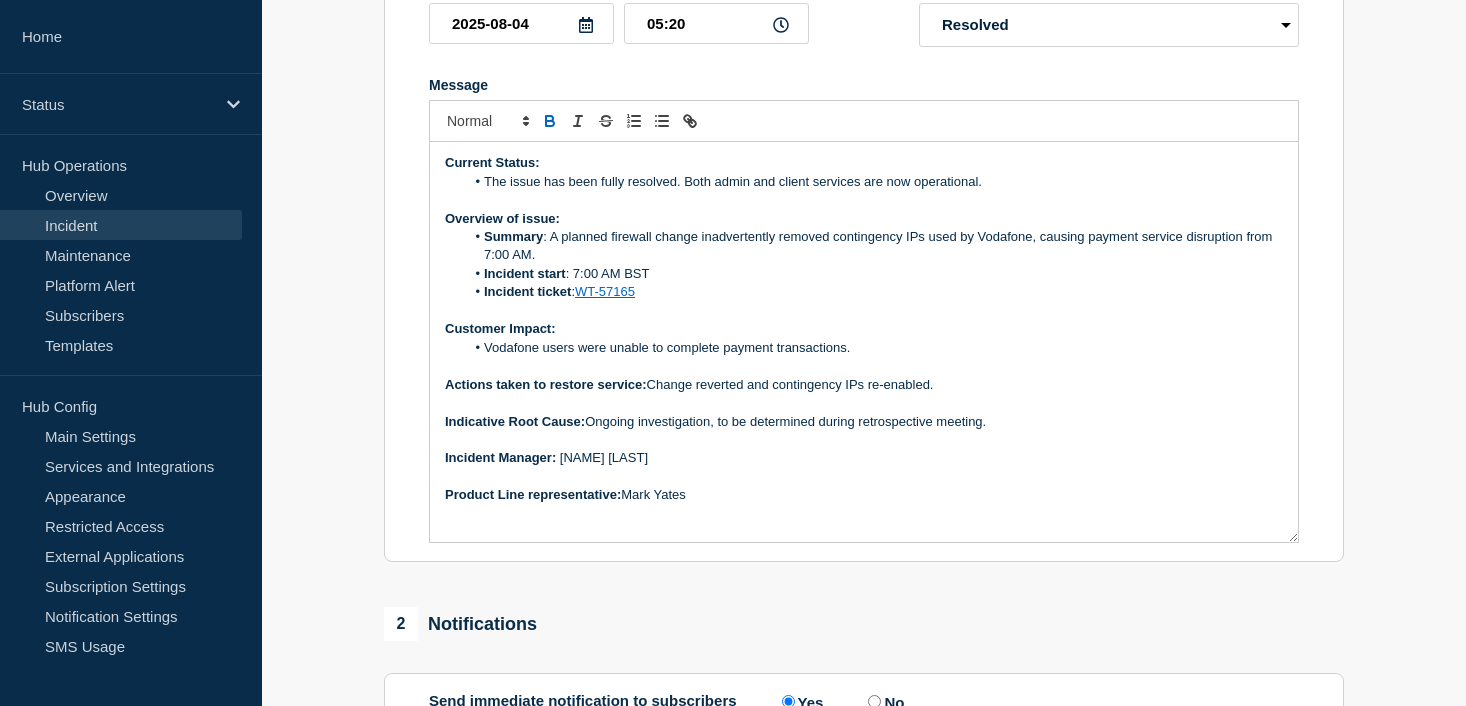 click on "Summary : A planned firewall change inadvertently removed contingency IPs used by Vodafone, causing payment service disruption from 7:00 AM." at bounding box center [874, 246] 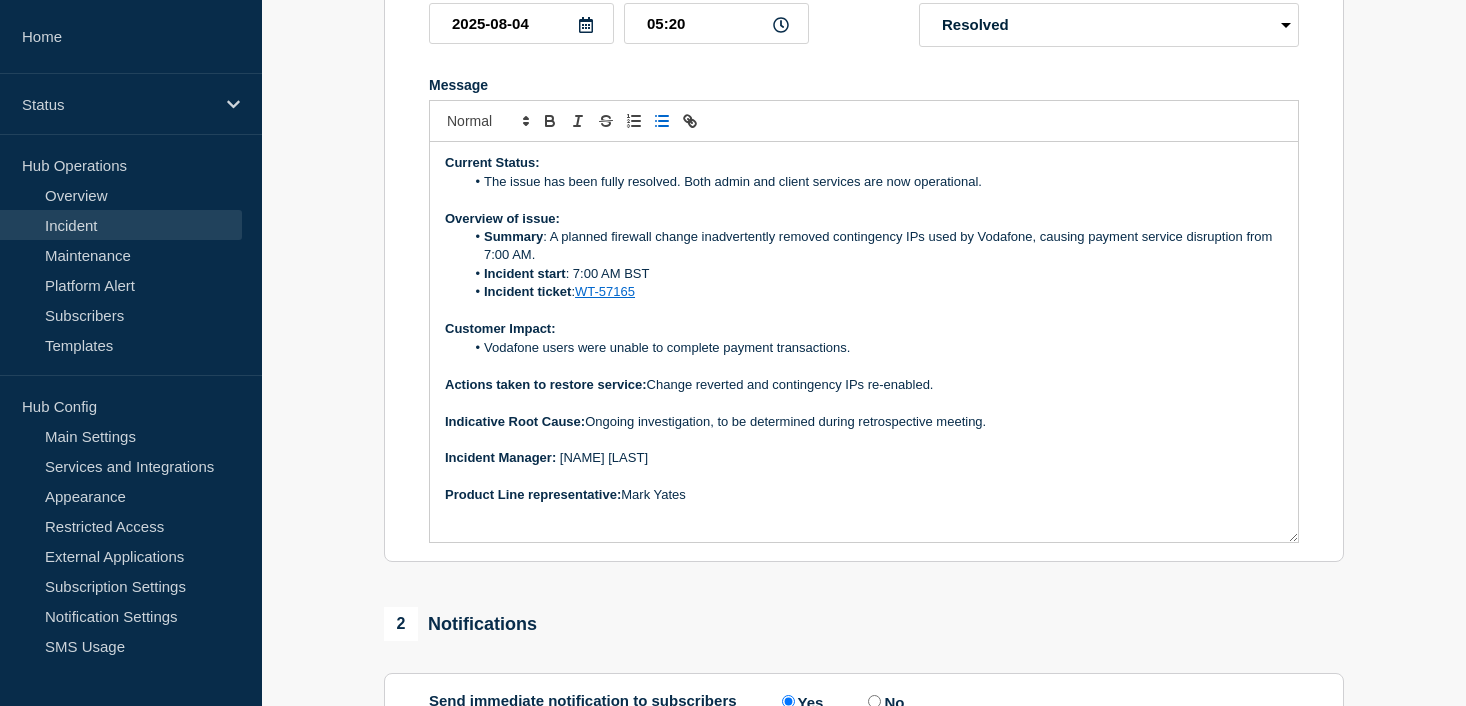 type 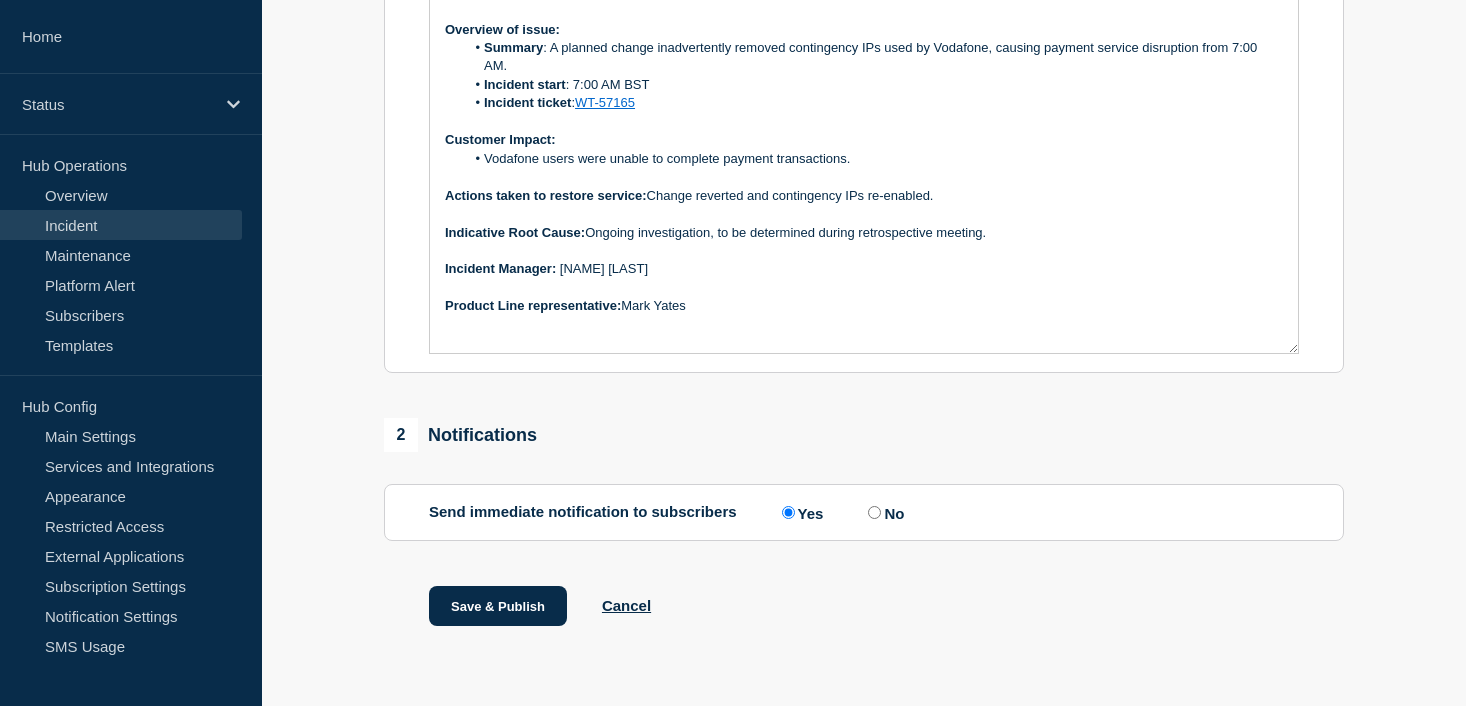 scroll, scrollTop: 634, scrollLeft: 0, axis: vertical 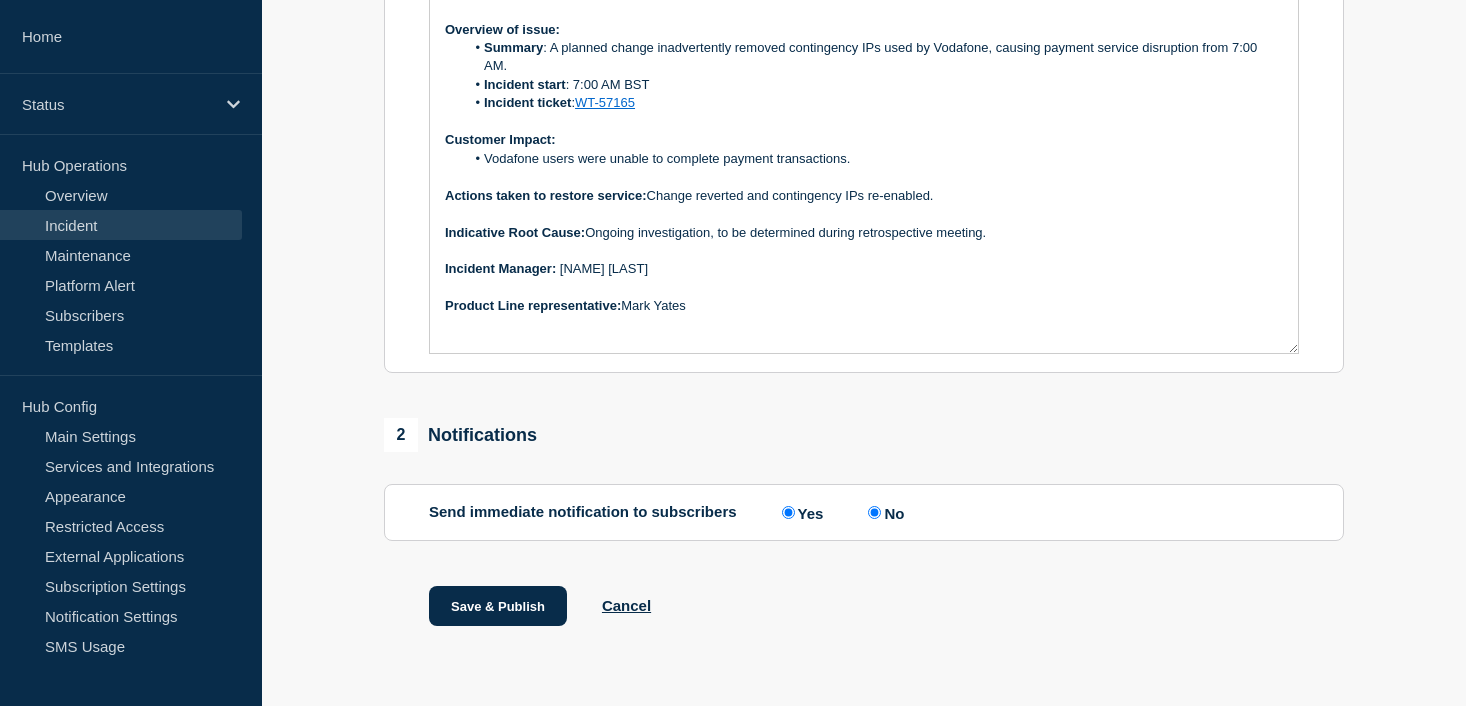radio on "false" 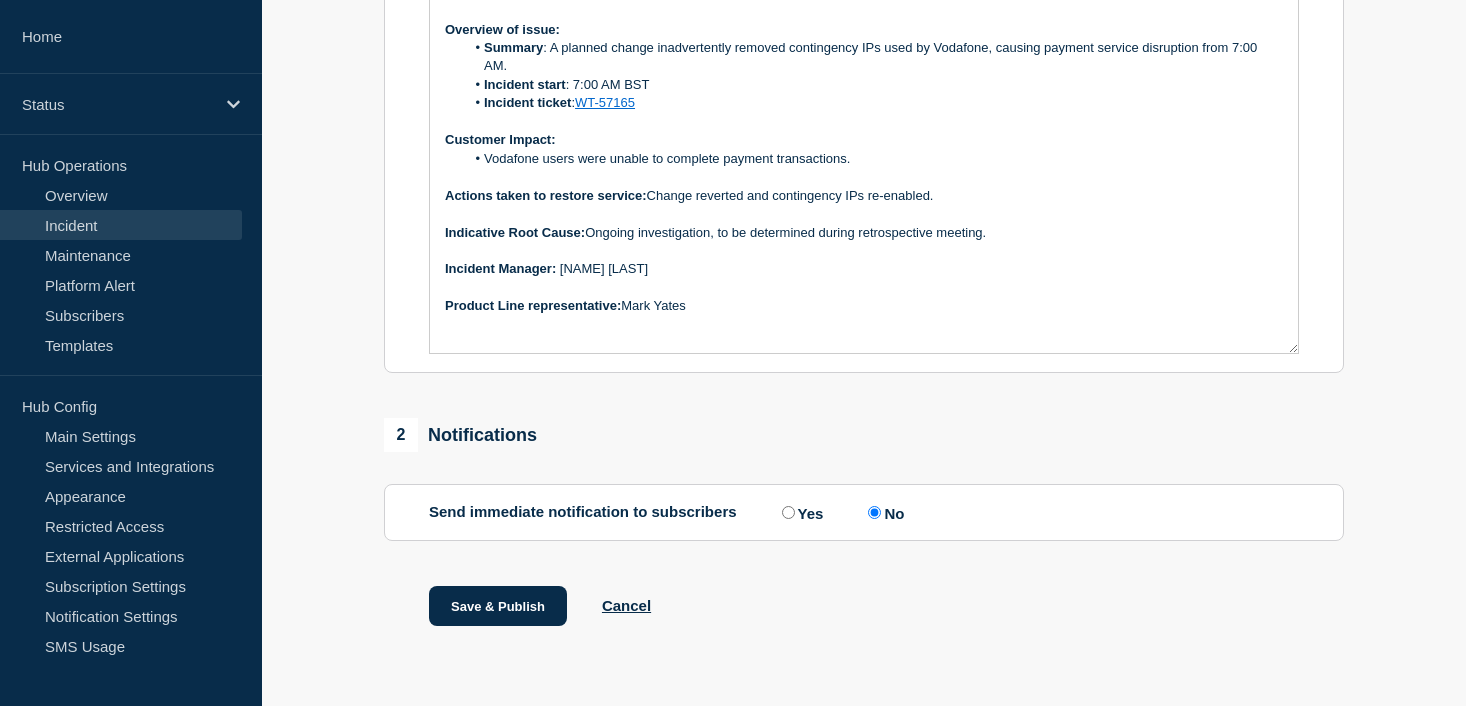 click on "1  Provide details  Title  (required) [PTX / PTX - UK - Vodafone - PR] | Severity: 1 | Summary: PTX Payments Vodafone is down for both internal and external users. Start time (EDT)  (required) 2025-08-04 05:20 Incident type  (required) Select option Investigating Identified Monitoring Resolved Message  Current Status: The issue has been fully resolved. Both admin and client services are now operational. Overview of issue:  Summary : A planned change inadvertently removed contingency IPs used by Vodafone, causing payment service disruption from 7:00 AM. Incident start : 7:00 AM BST Incident ticket :  WT-57165 Customer Impact: Vodafone users were unable to complete payment transactions. Actions taken to restore service:  Change reverted and contingency IPs re-enabled. Indicative Root Cause:  Ongoing investigation, to be determined during retrospective meeting. ﻿Incident Manager:  Jetik Cana Product Line representative:  Mark Yates 2  Notifications  Send immediate notification to subscribers  Yes  No Cancel" at bounding box center [864, 144] 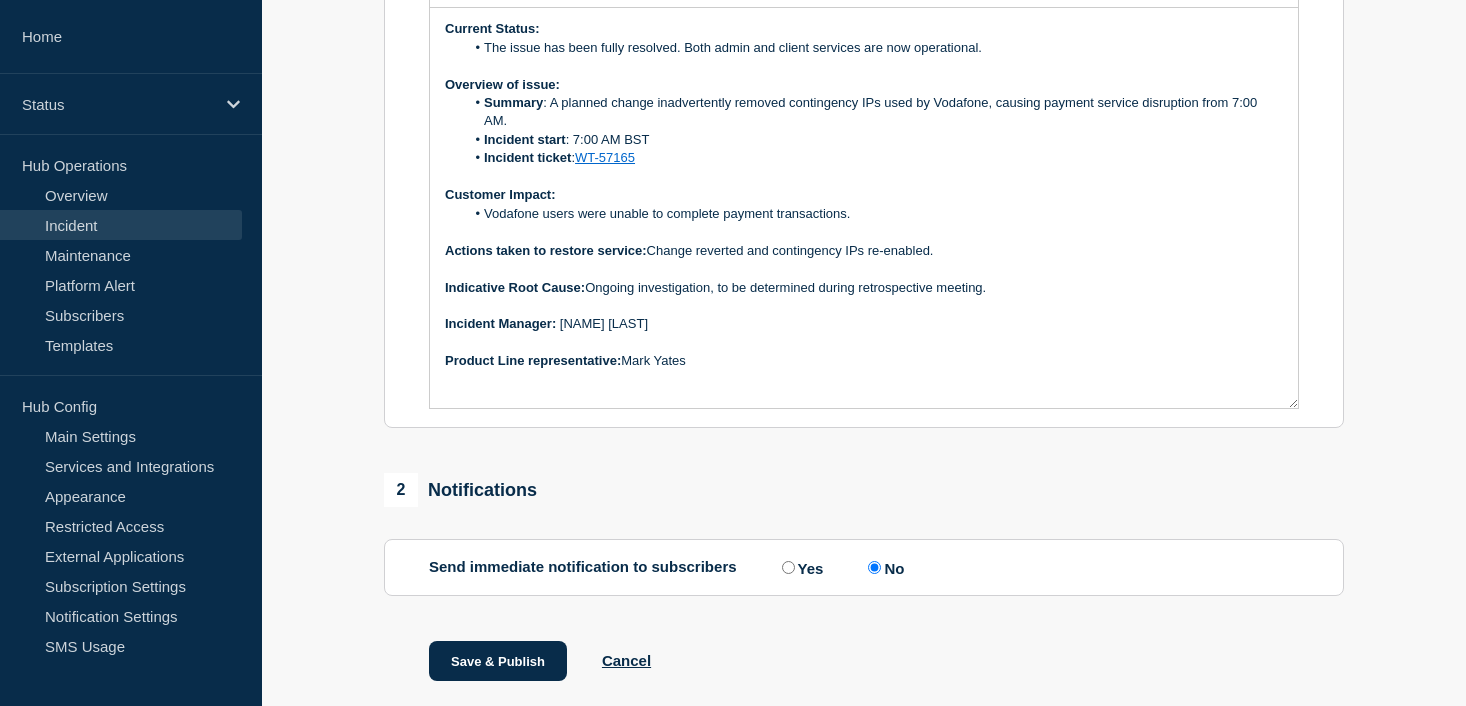 scroll, scrollTop: 634, scrollLeft: 0, axis: vertical 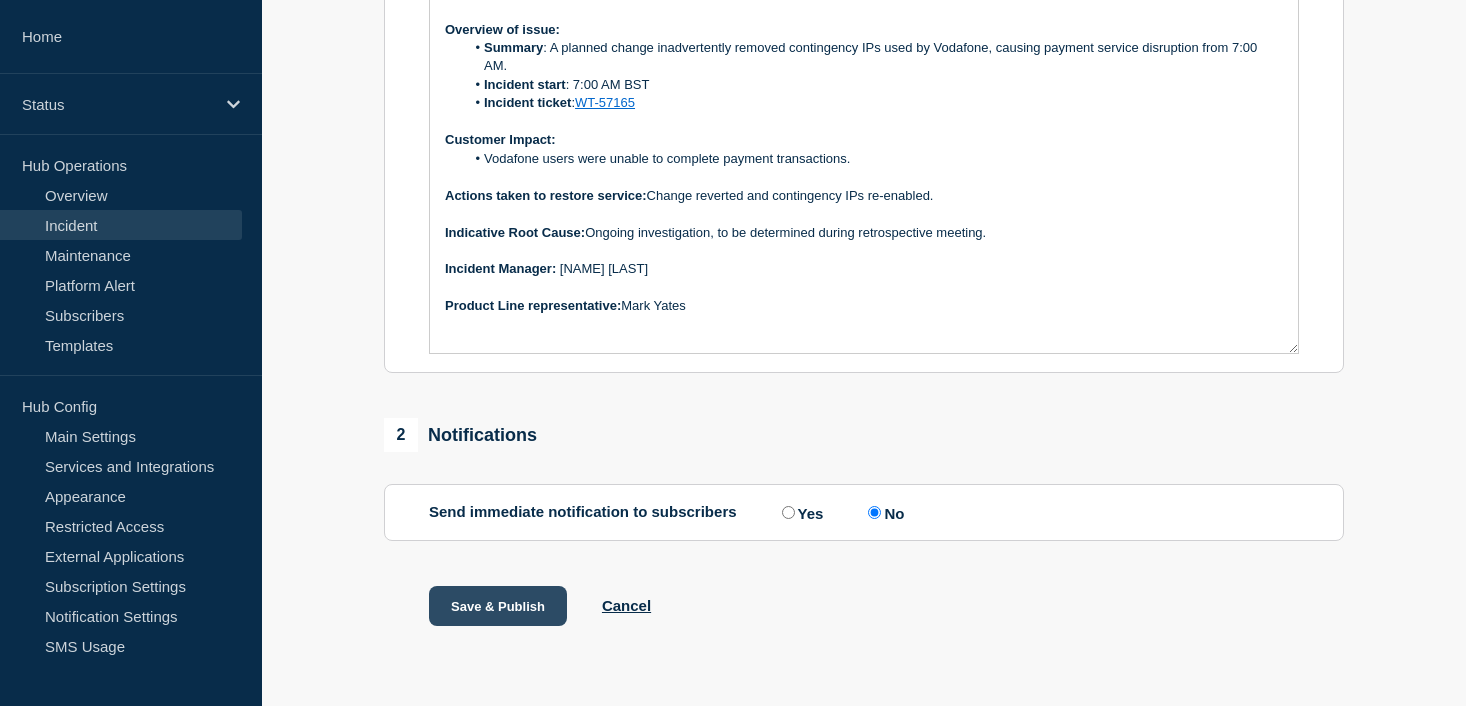 click on "Save & Publish" at bounding box center [498, 606] 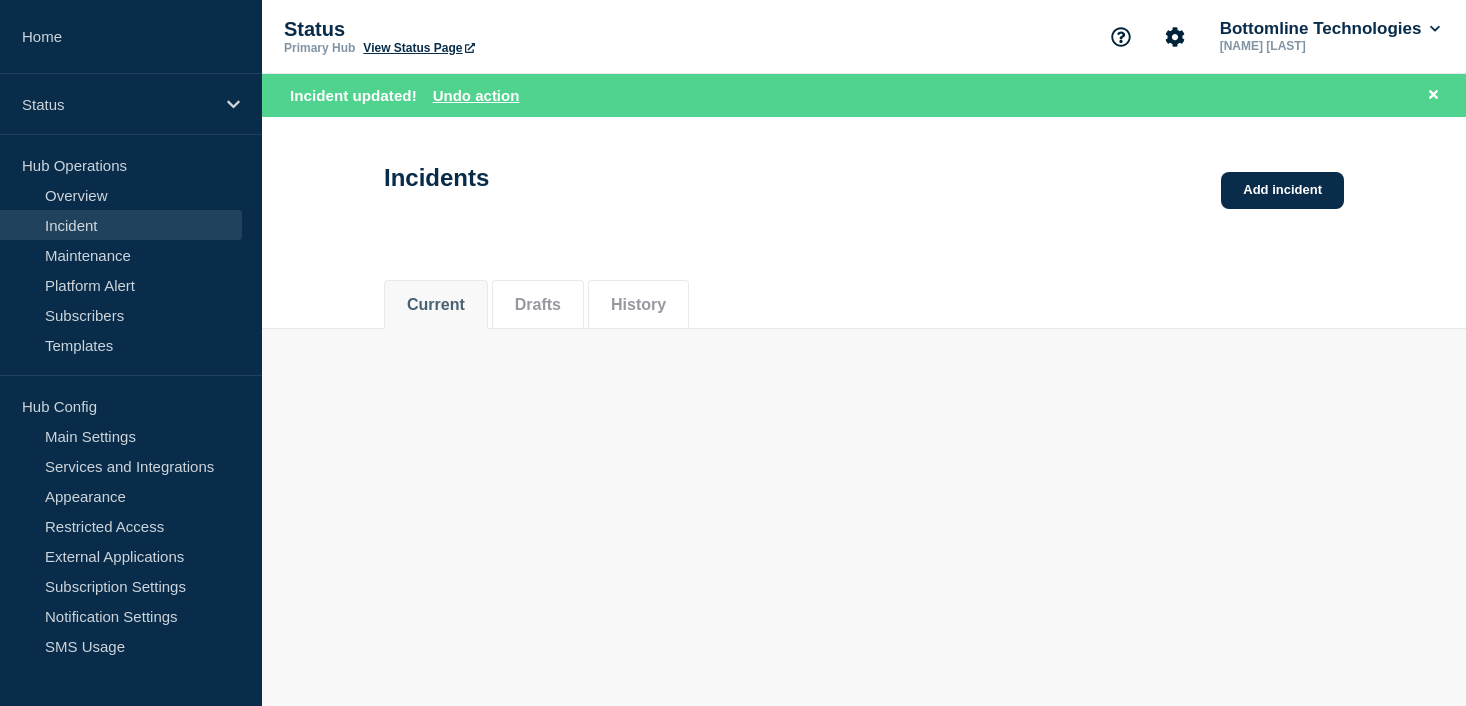 scroll, scrollTop: 0, scrollLeft: 0, axis: both 